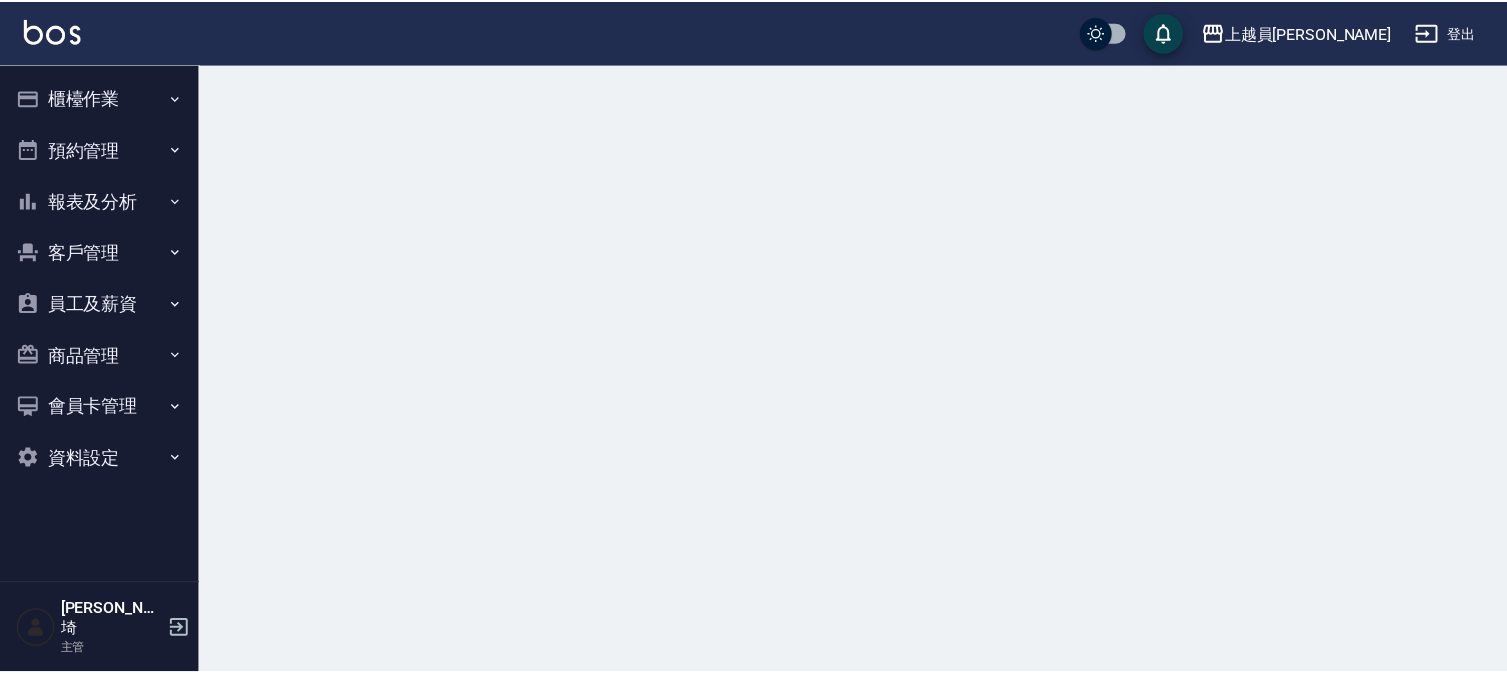scroll, scrollTop: 0, scrollLeft: 0, axis: both 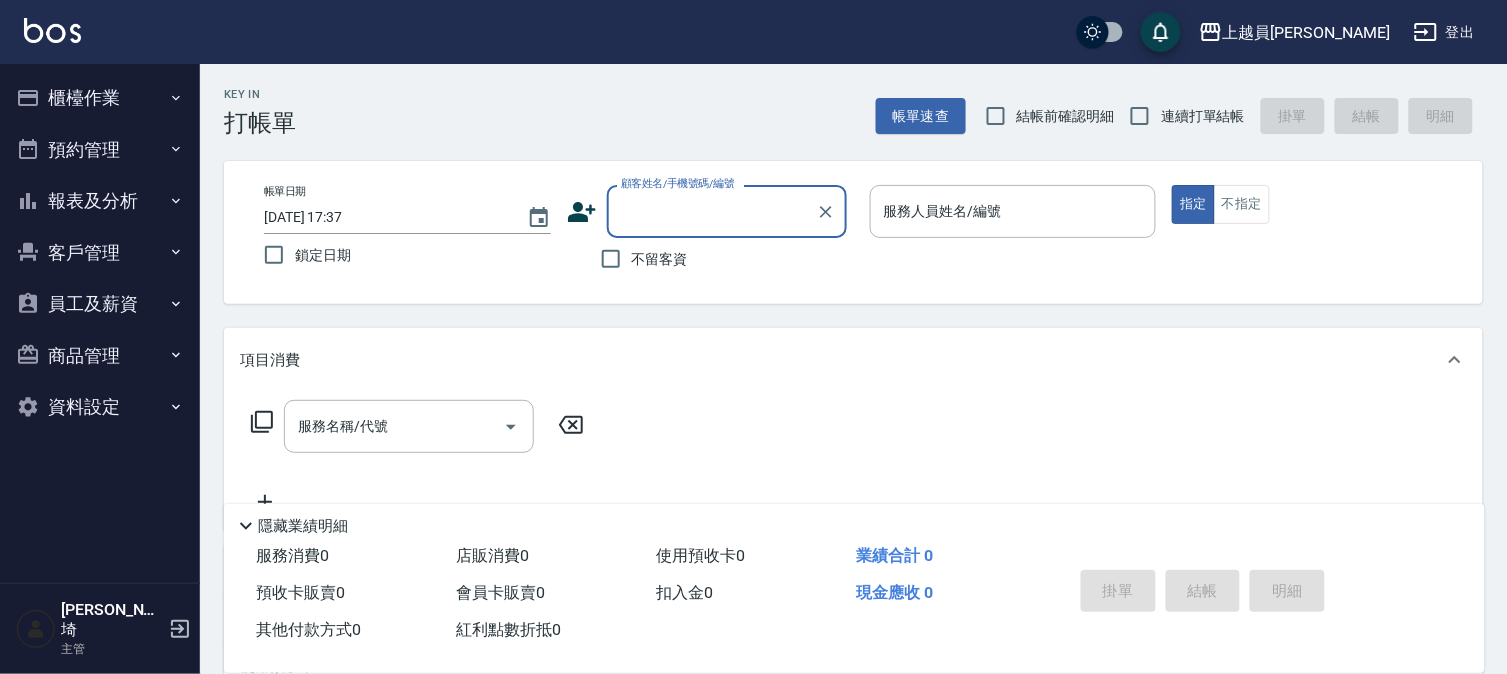 click on "報表及分析" at bounding box center [100, 201] 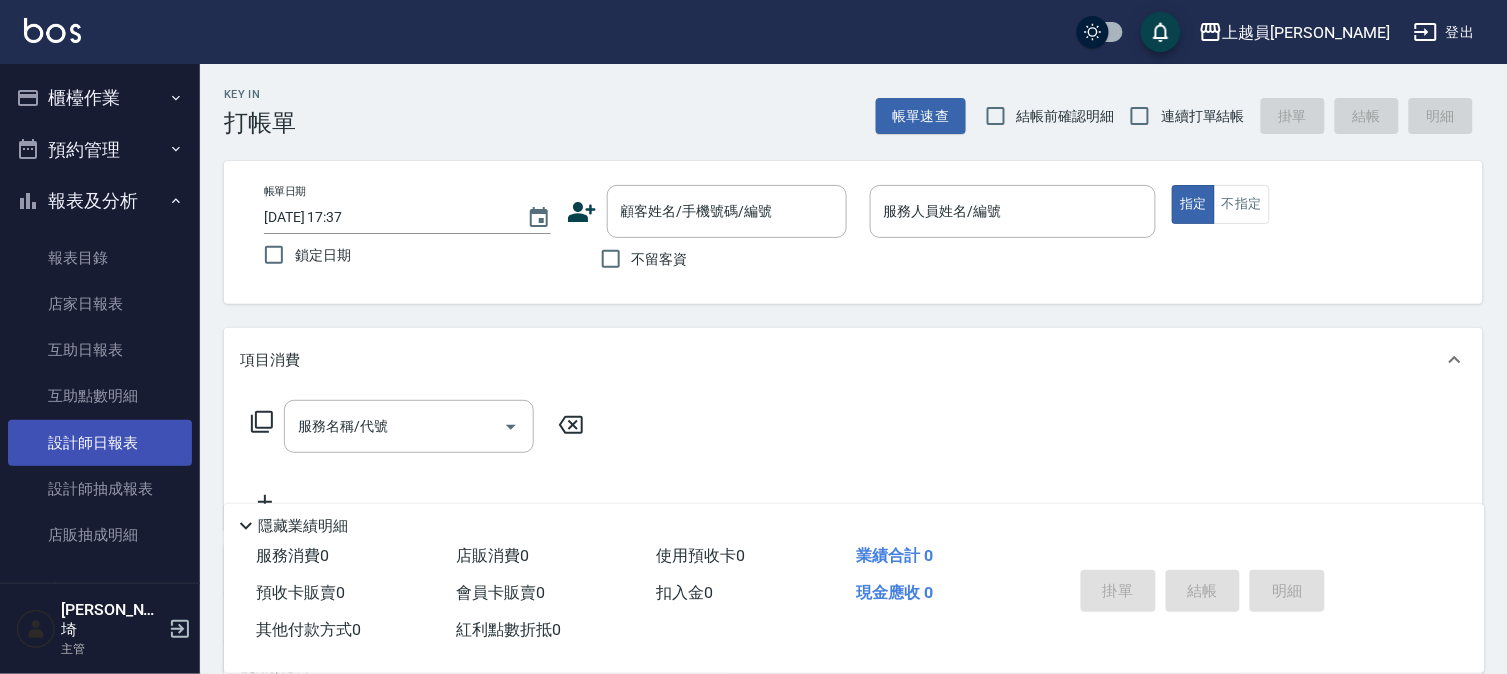 click on "設計師日報表" at bounding box center [100, 443] 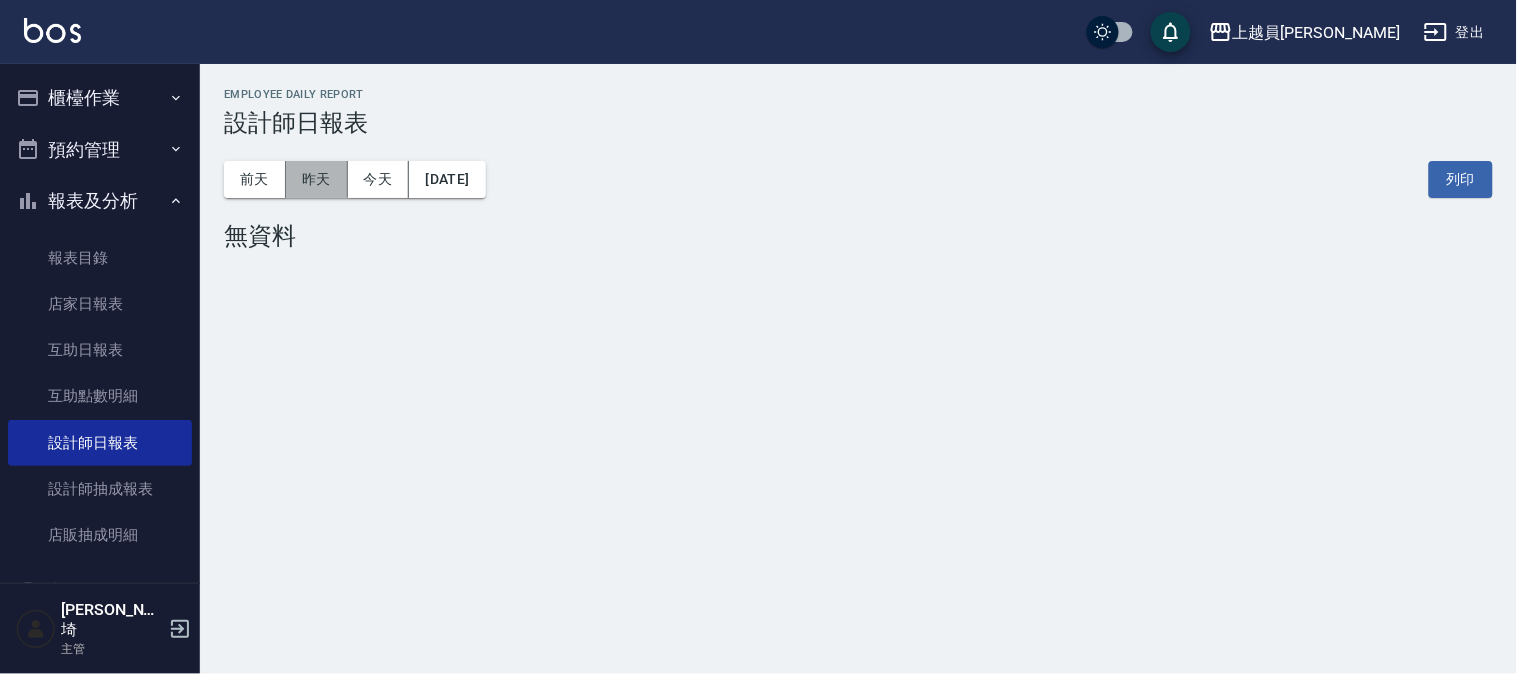 click on "昨天" at bounding box center (317, 179) 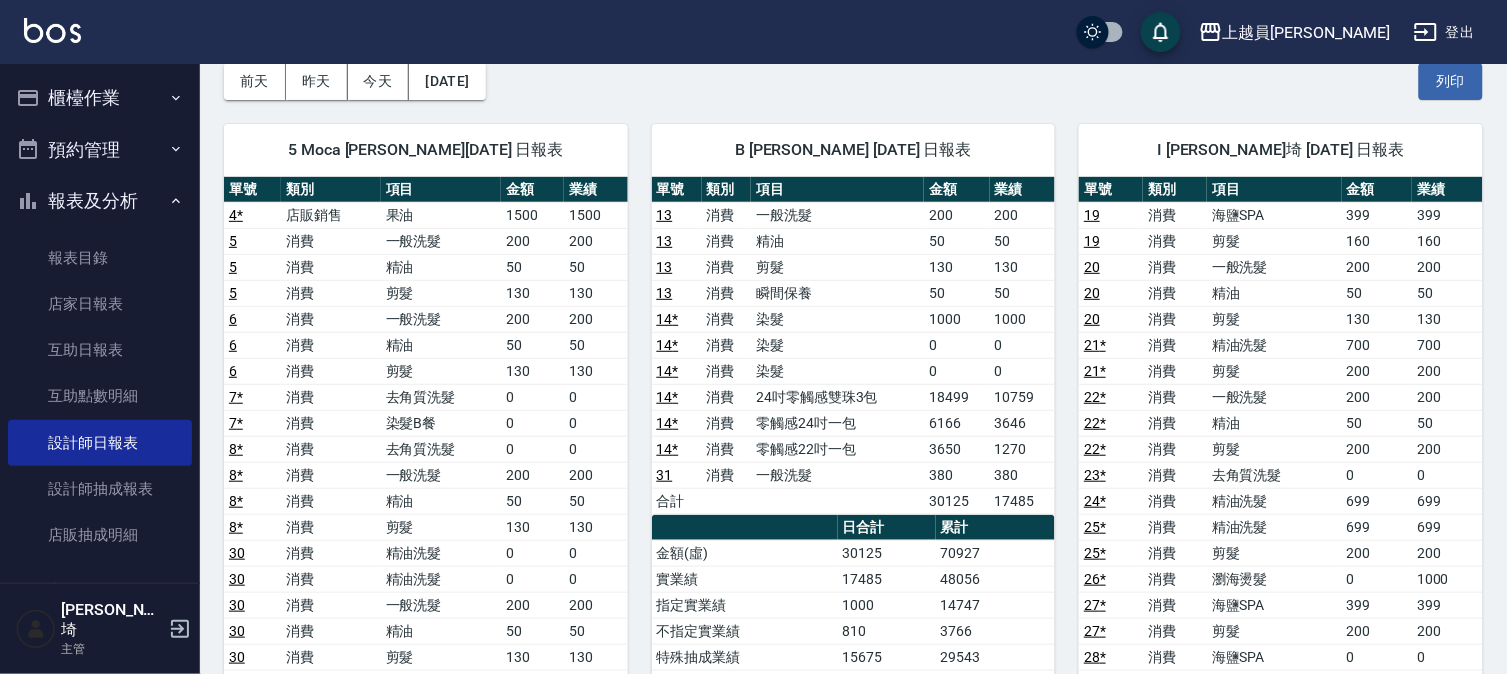 scroll, scrollTop: 0, scrollLeft: 0, axis: both 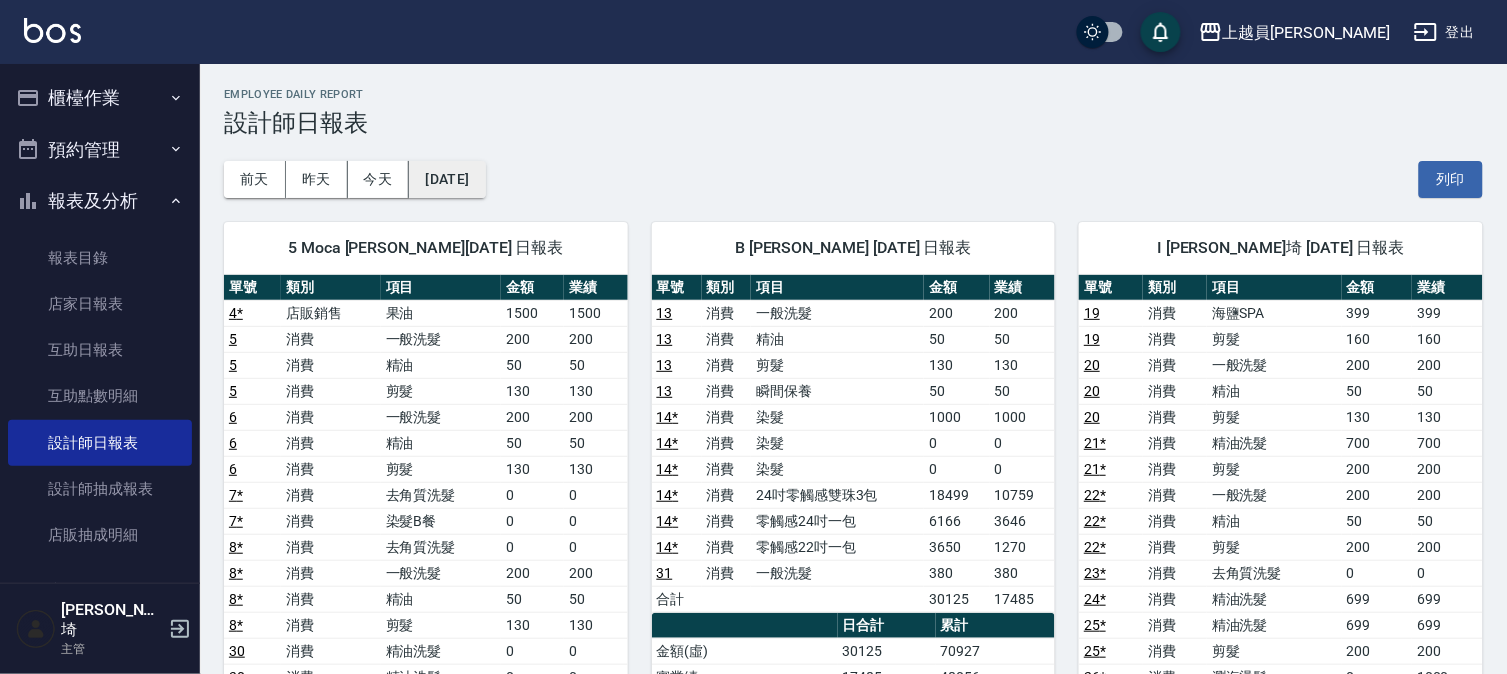 click on "[DATE]" at bounding box center [447, 179] 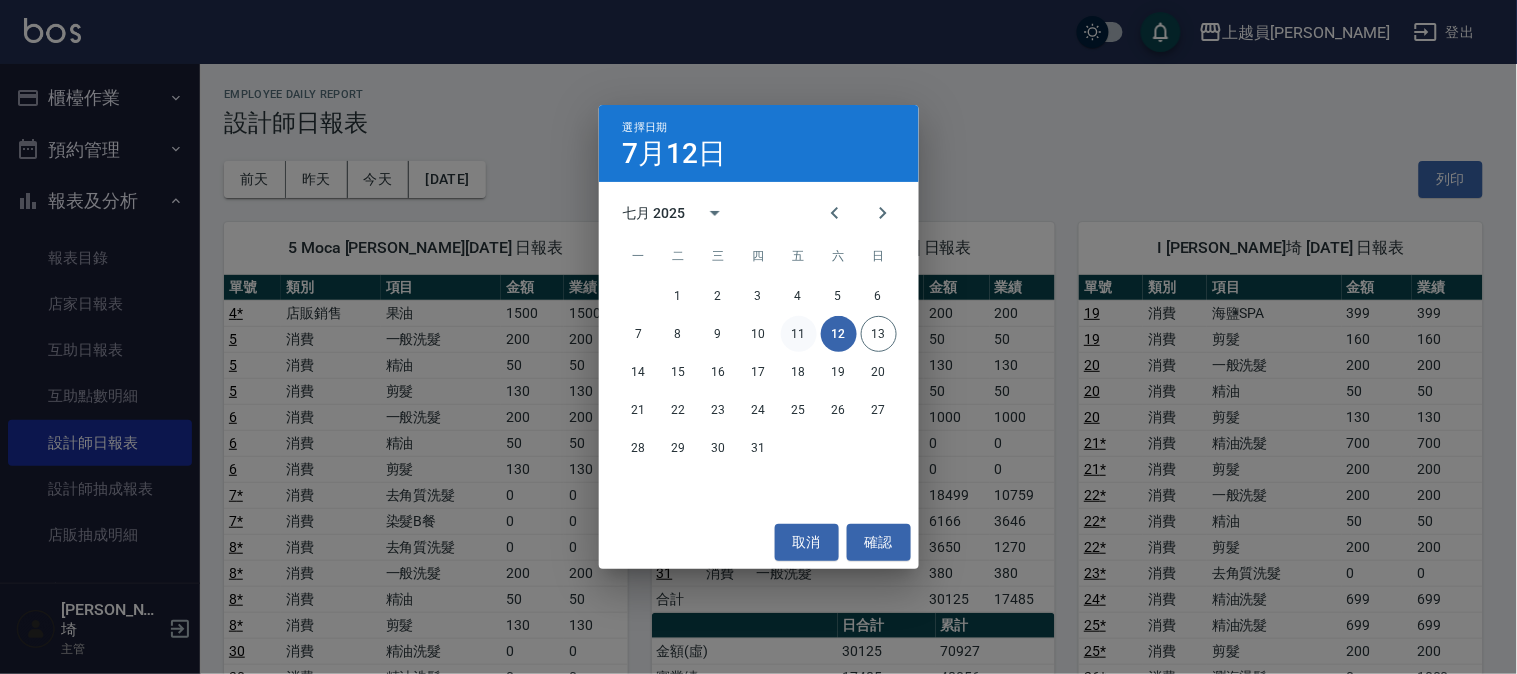 click on "11" at bounding box center (799, 334) 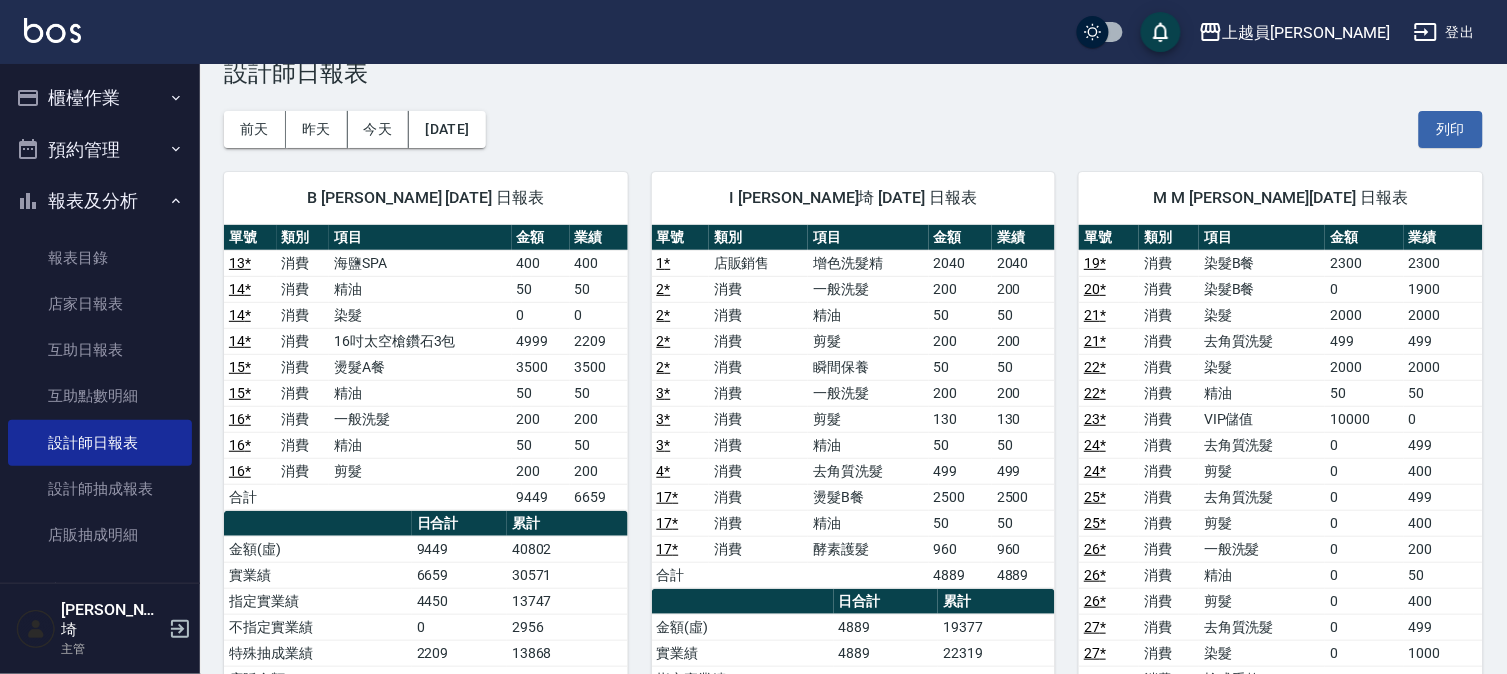 scroll, scrollTop: 0, scrollLeft: 0, axis: both 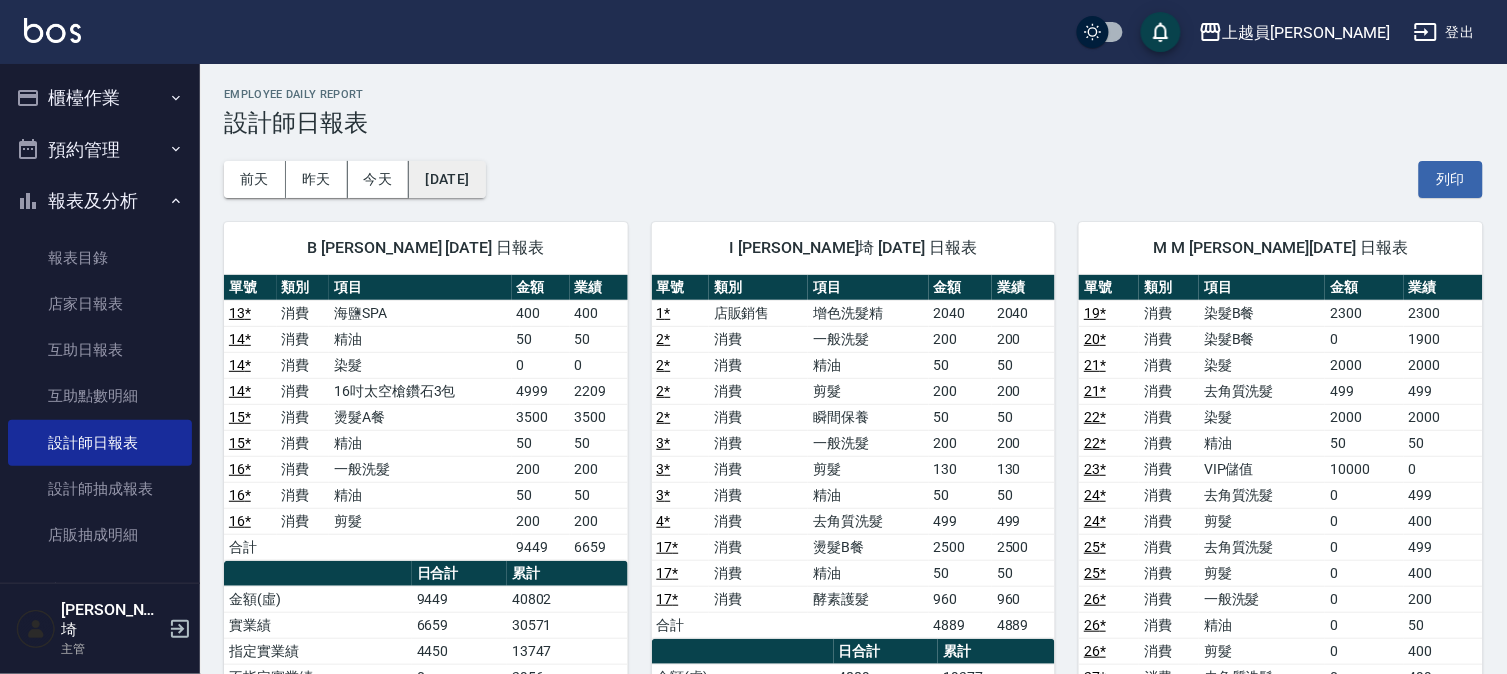 click on "2025/07/11" at bounding box center [447, 179] 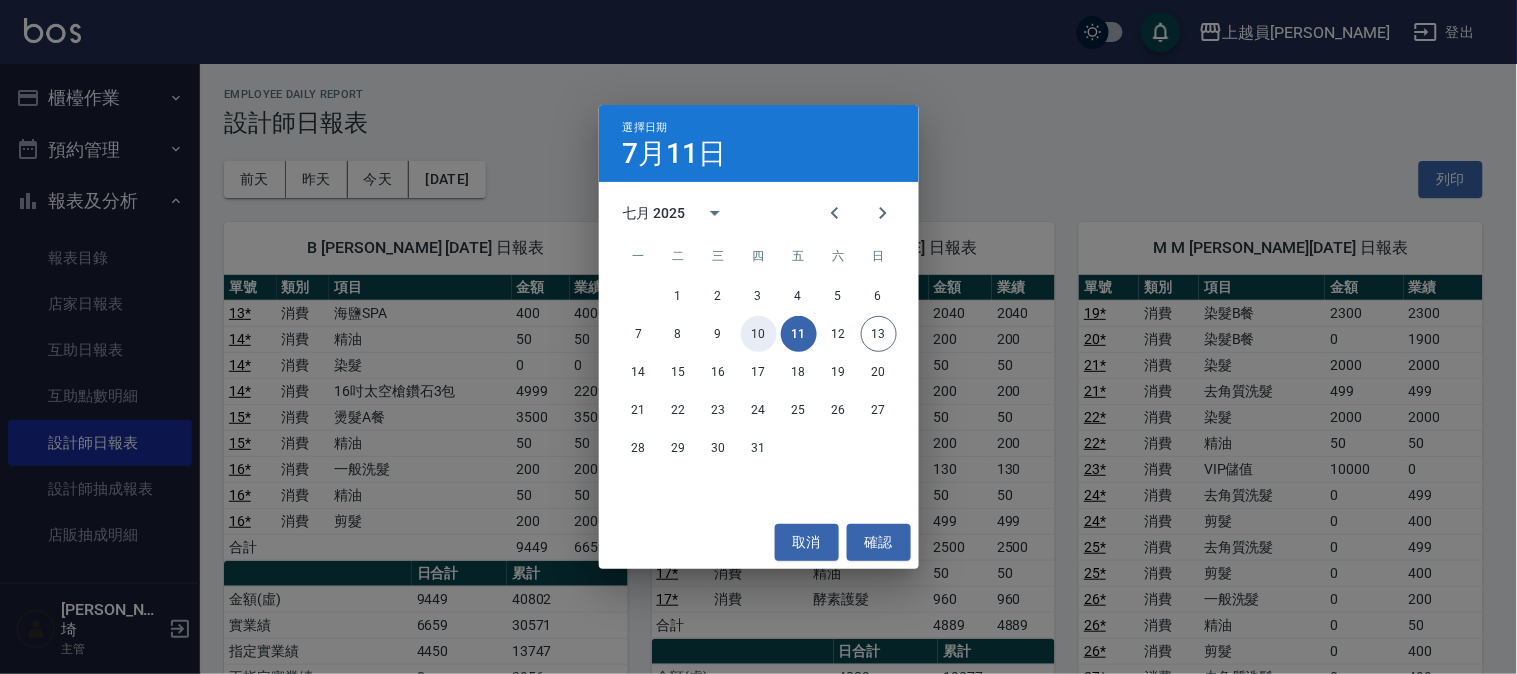 click on "10" at bounding box center [759, 334] 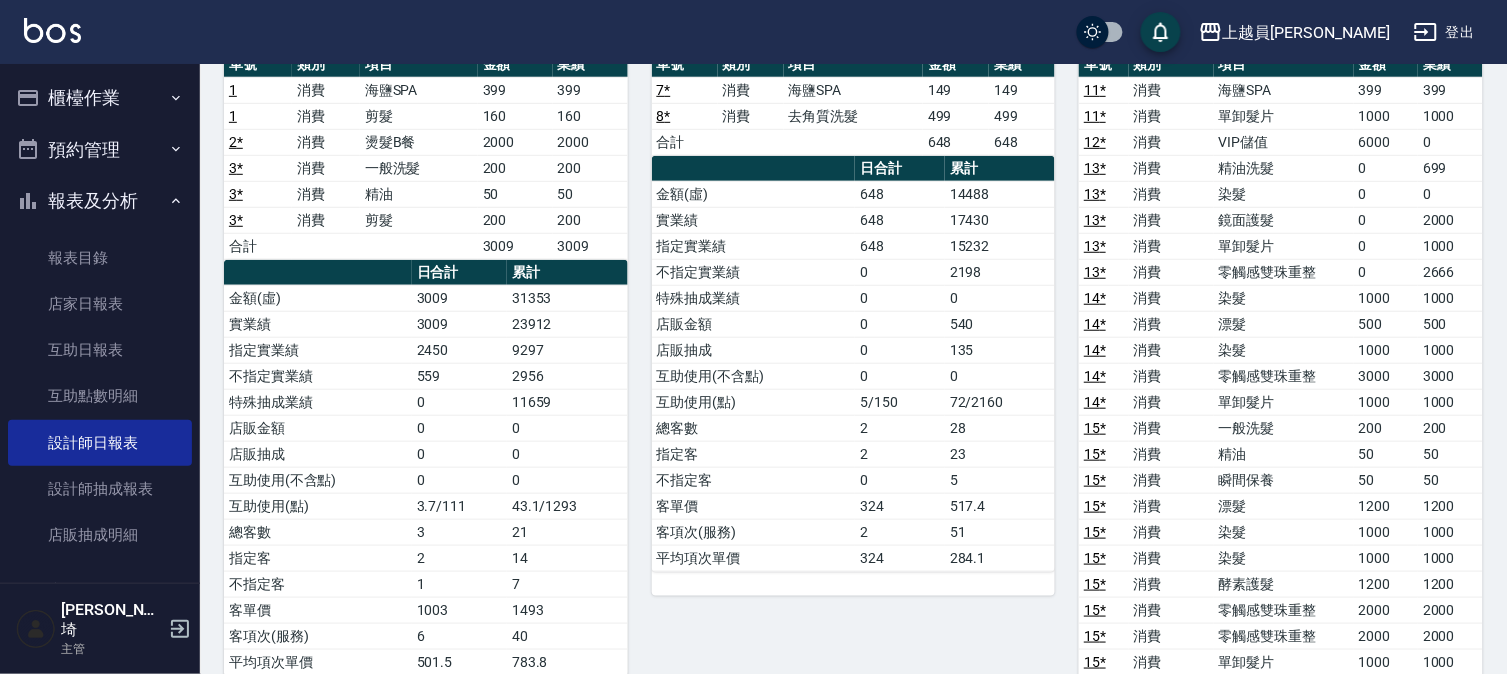 scroll, scrollTop: 0, scrollLeft: 0, axis: both 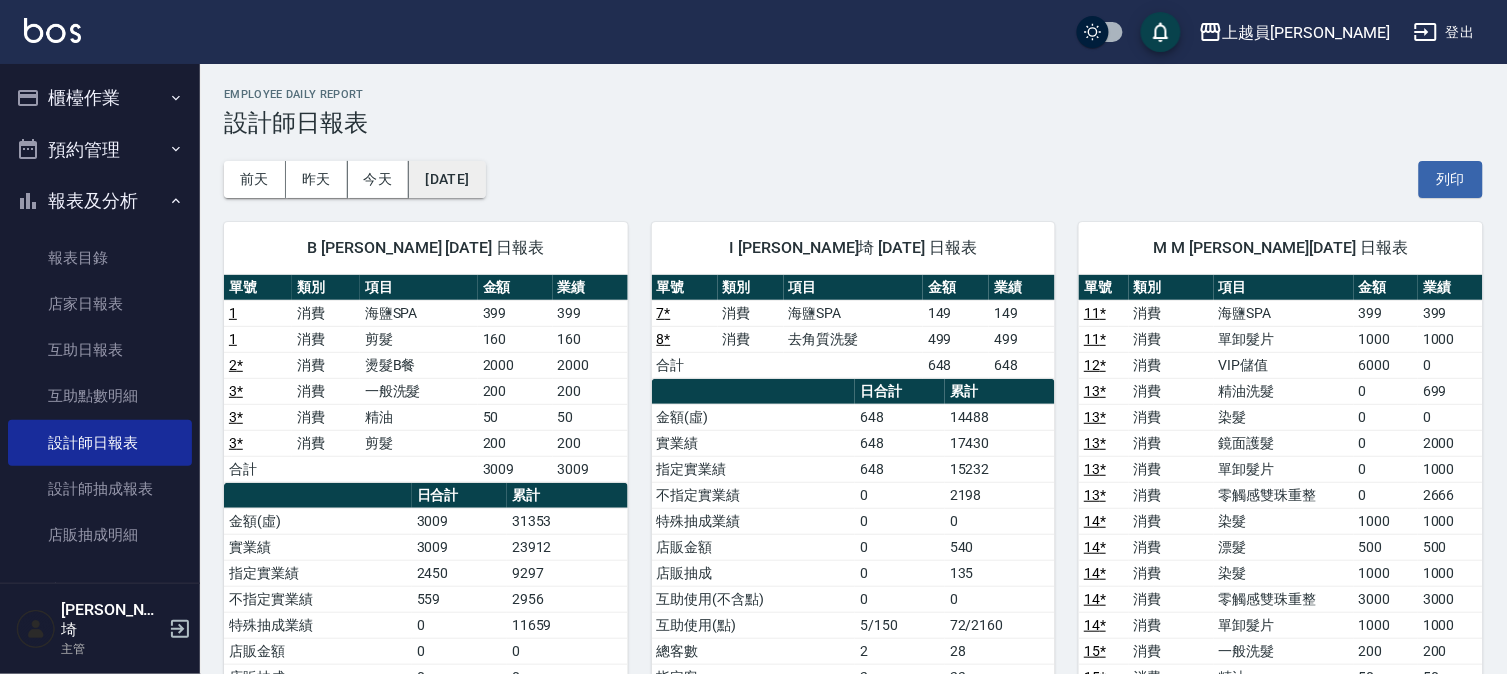 click on "2025/07/10" at bounding box center [447, 179] 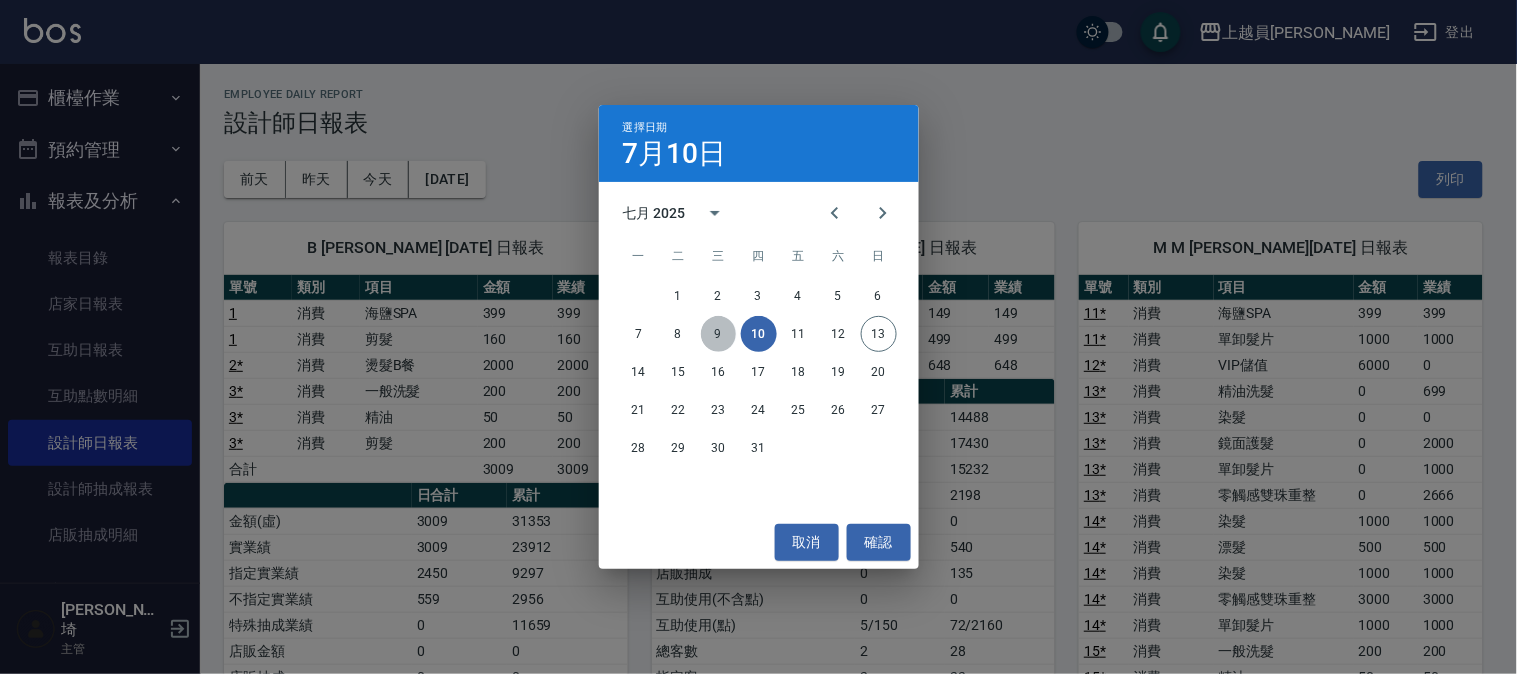 click on "9" at bounding box center [719, 334] 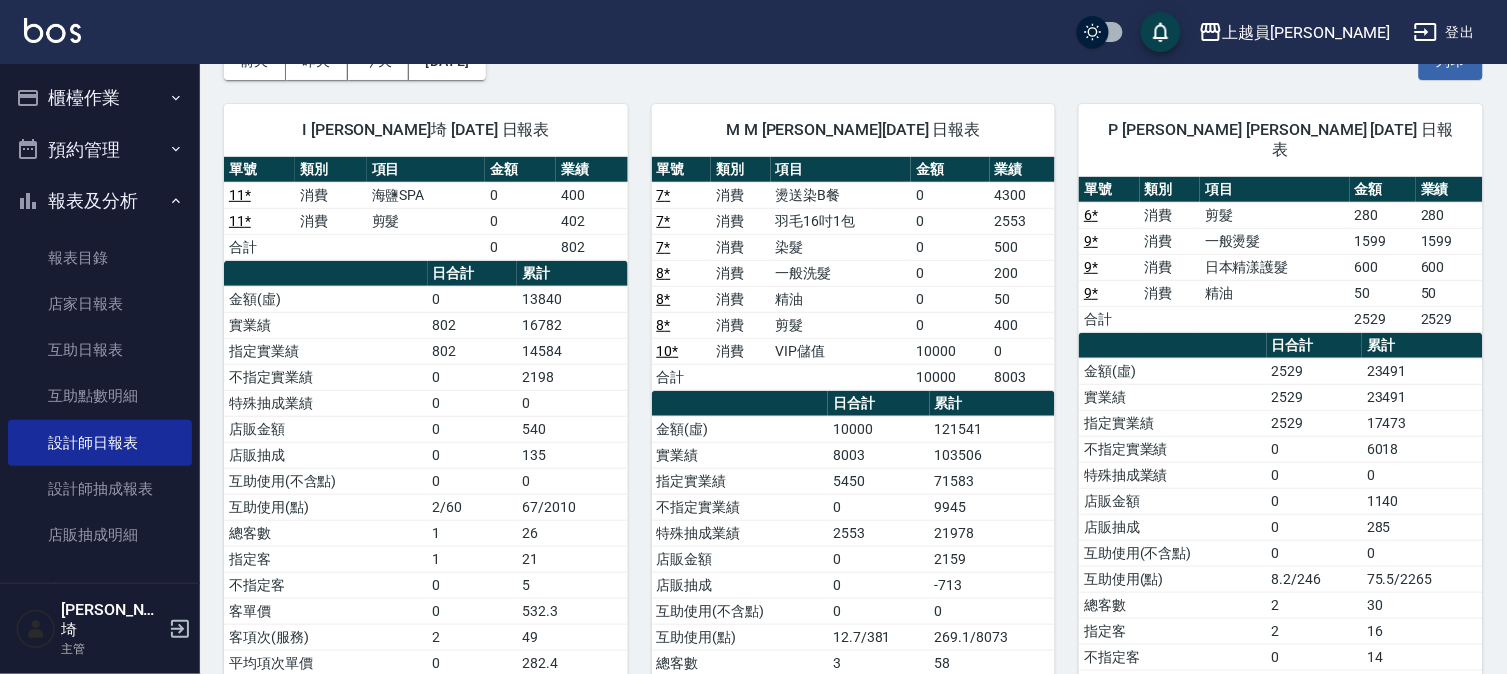 scroll, scrollTop: 0, scrollLeft: 0, axis: both 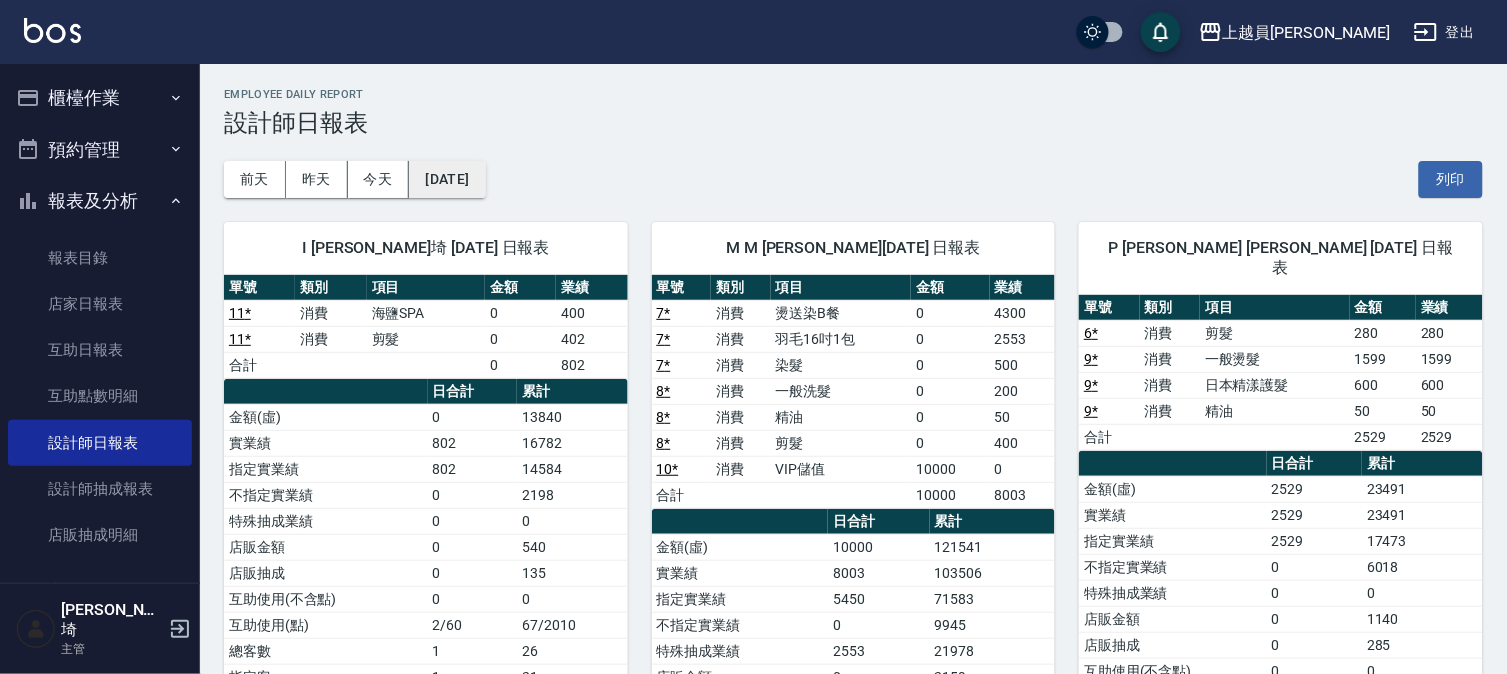 click on "2025/07/09" at bounding box center [447, 179] 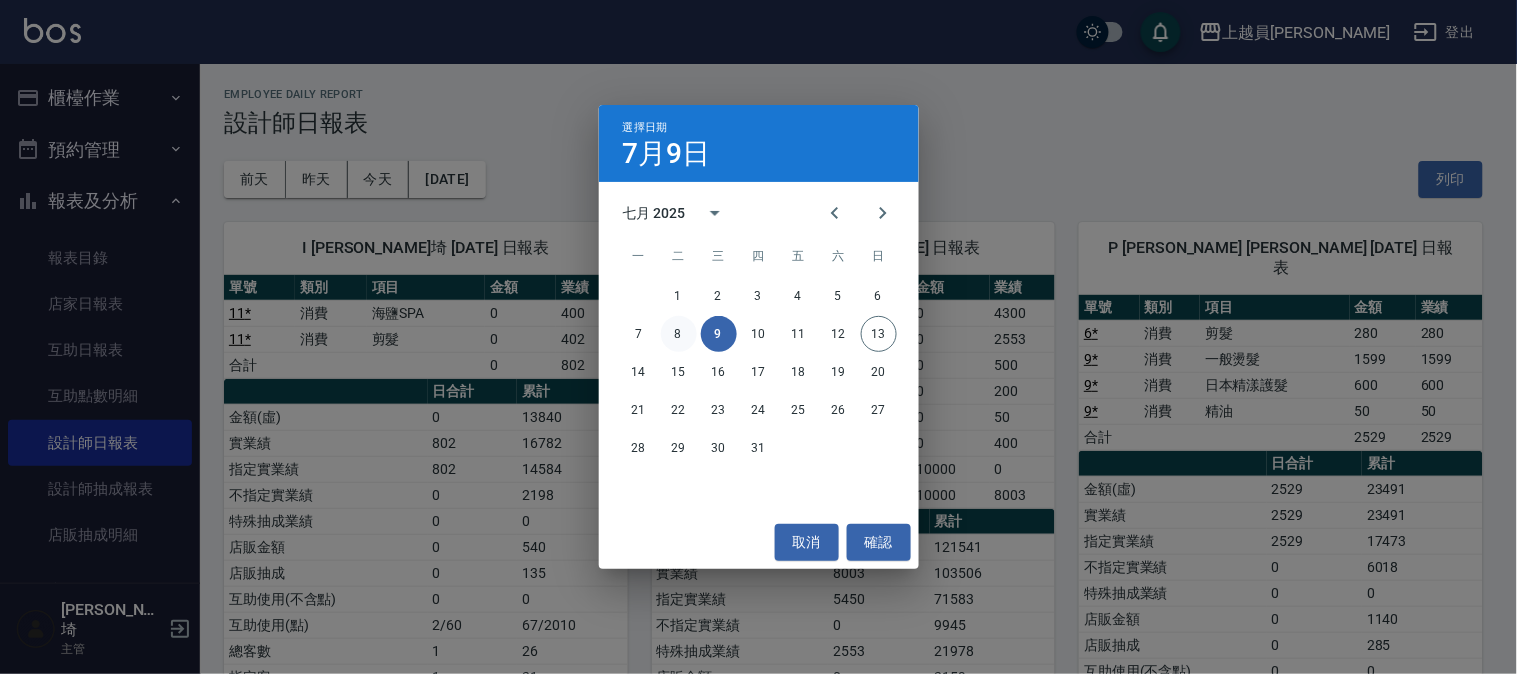 click on "8" at bounding box center (679, 334) 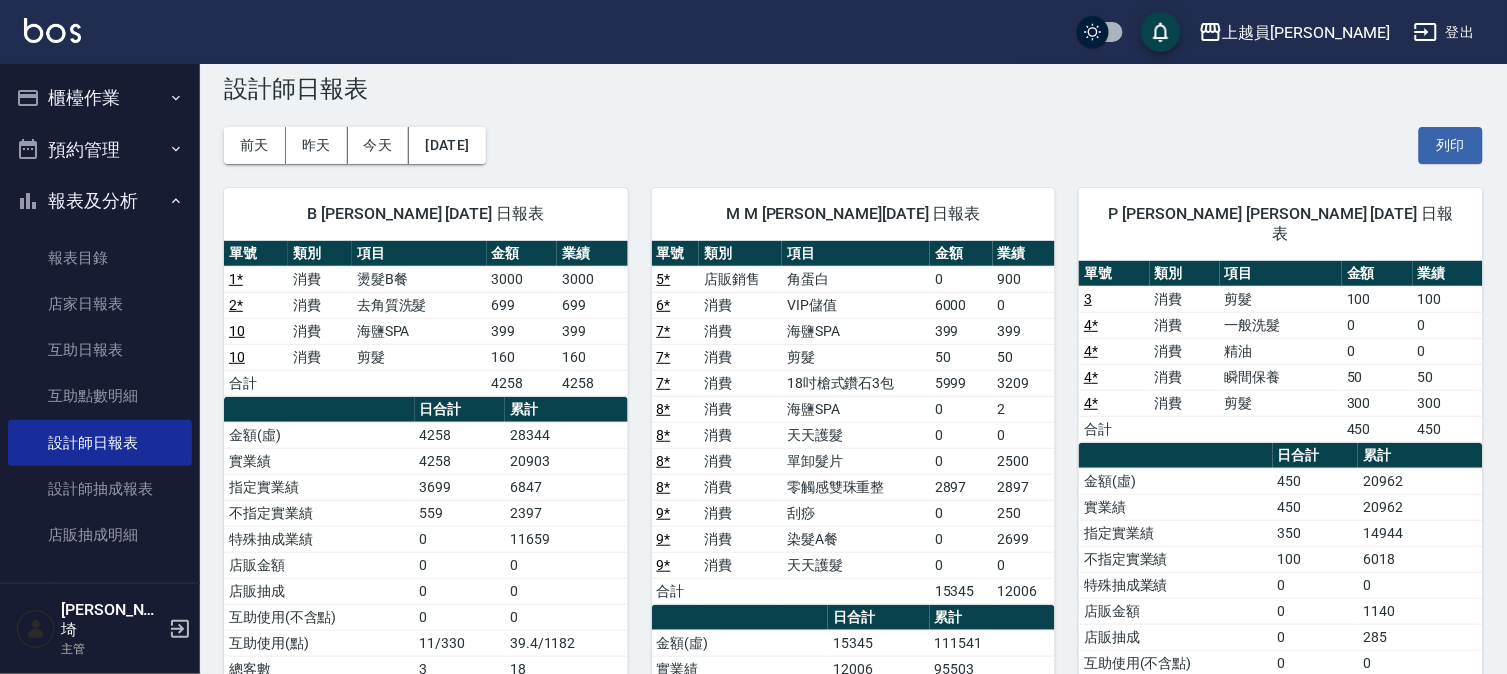 scroll, scrollTop: 0, scrollLeft: 0, axis: both 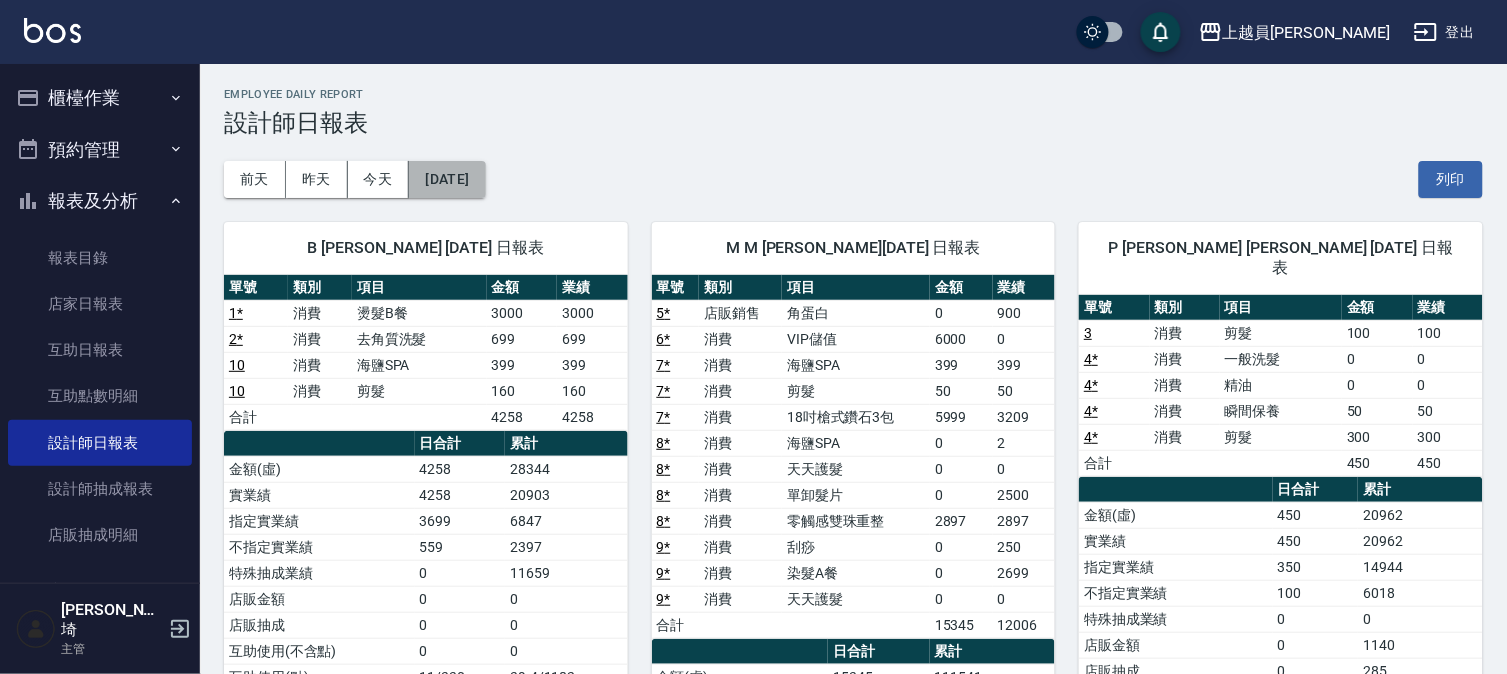 click on "2025/07/08" at bounding box center [447, 179] 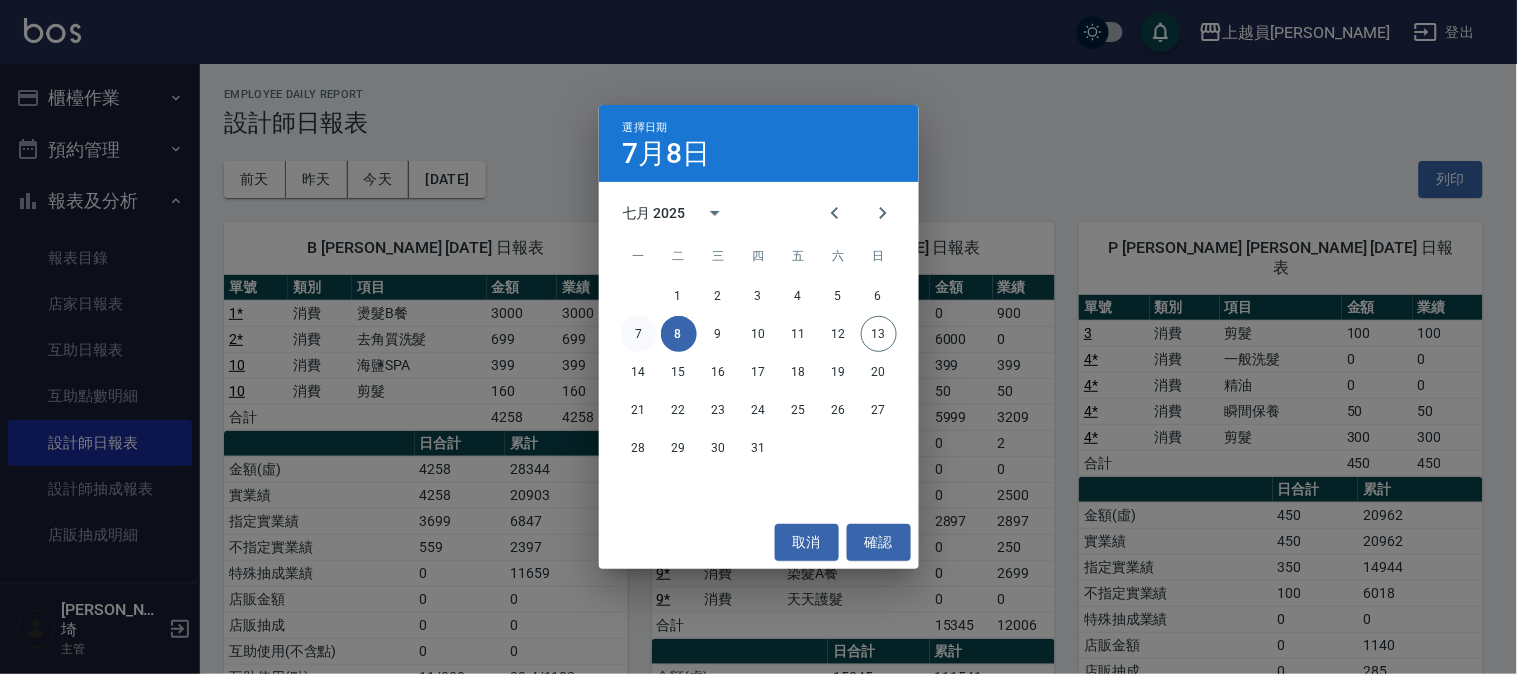 click on "7" at bounding box center (639, 334) 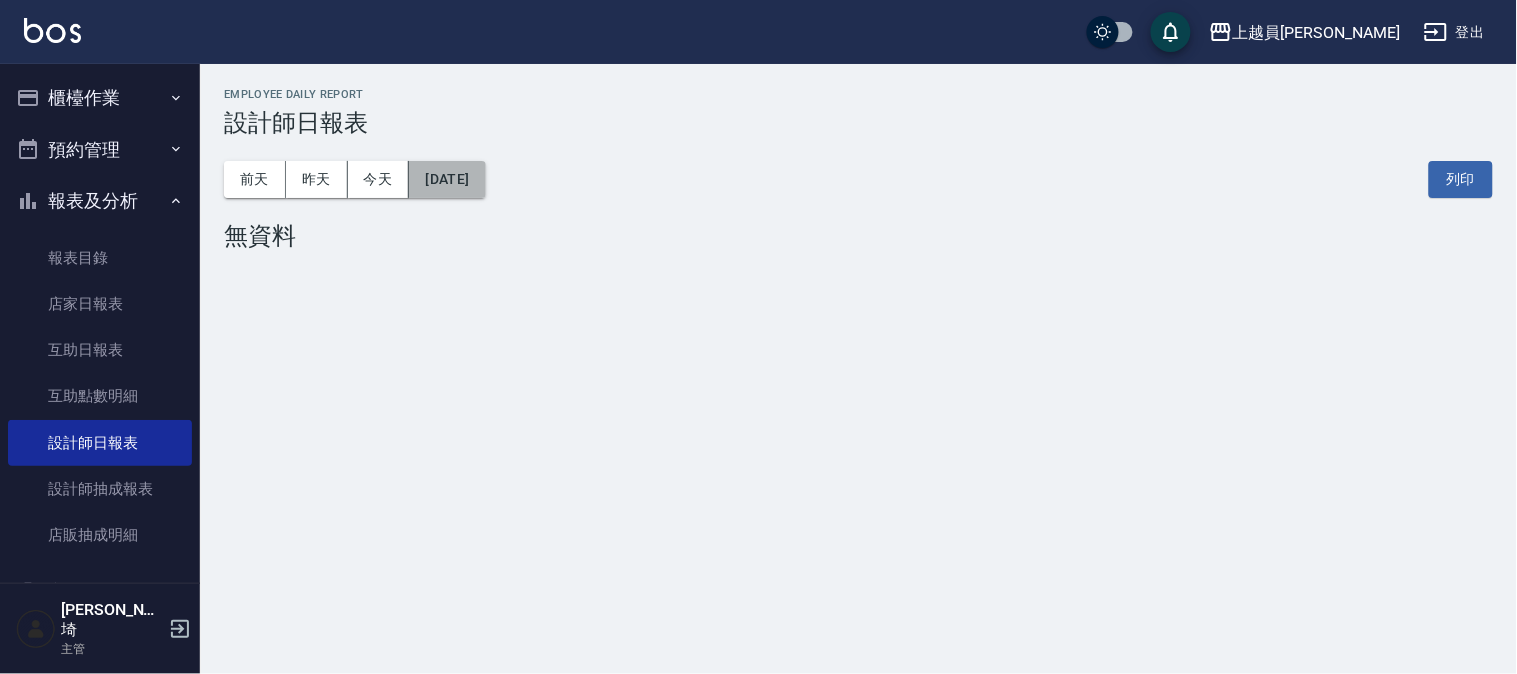 click on "2025/07/07" at bounding box center [447, 179] 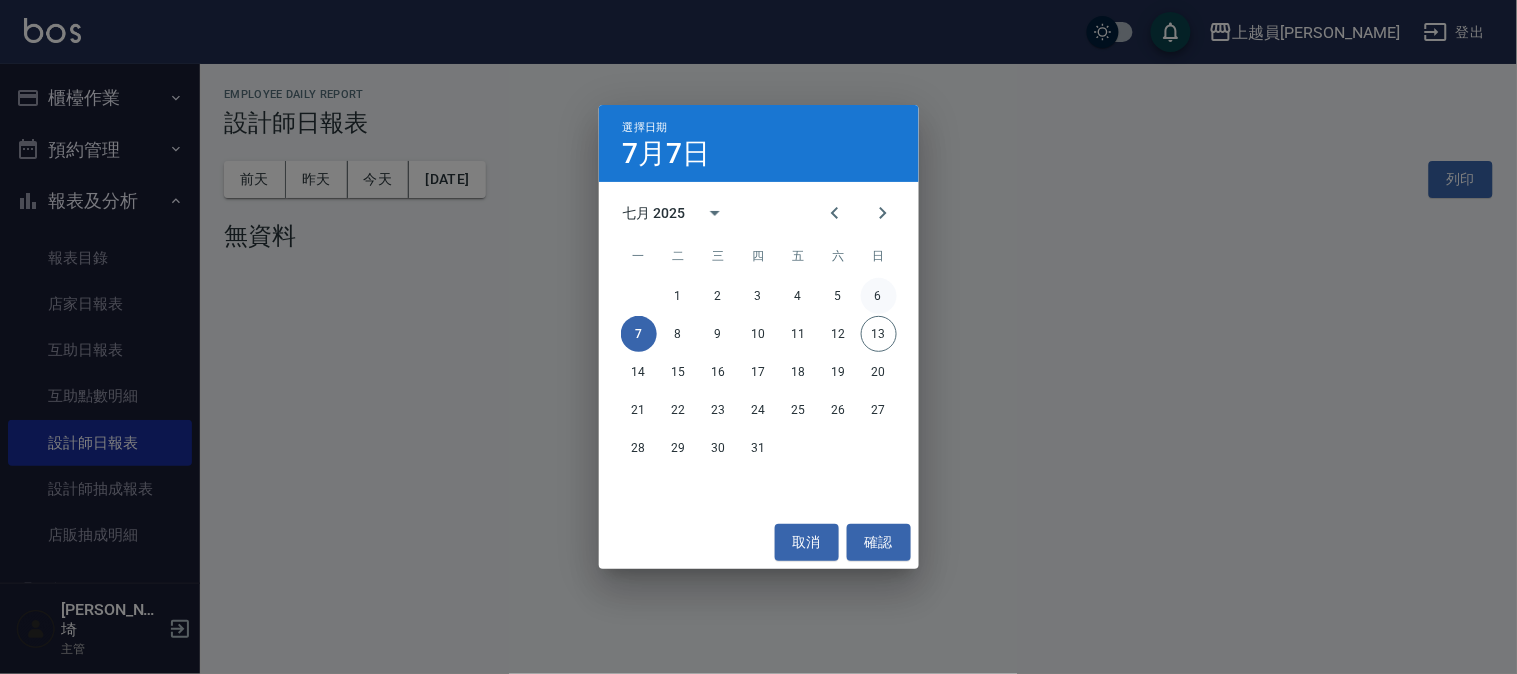 click on "6" at bounding box center [879, 296] 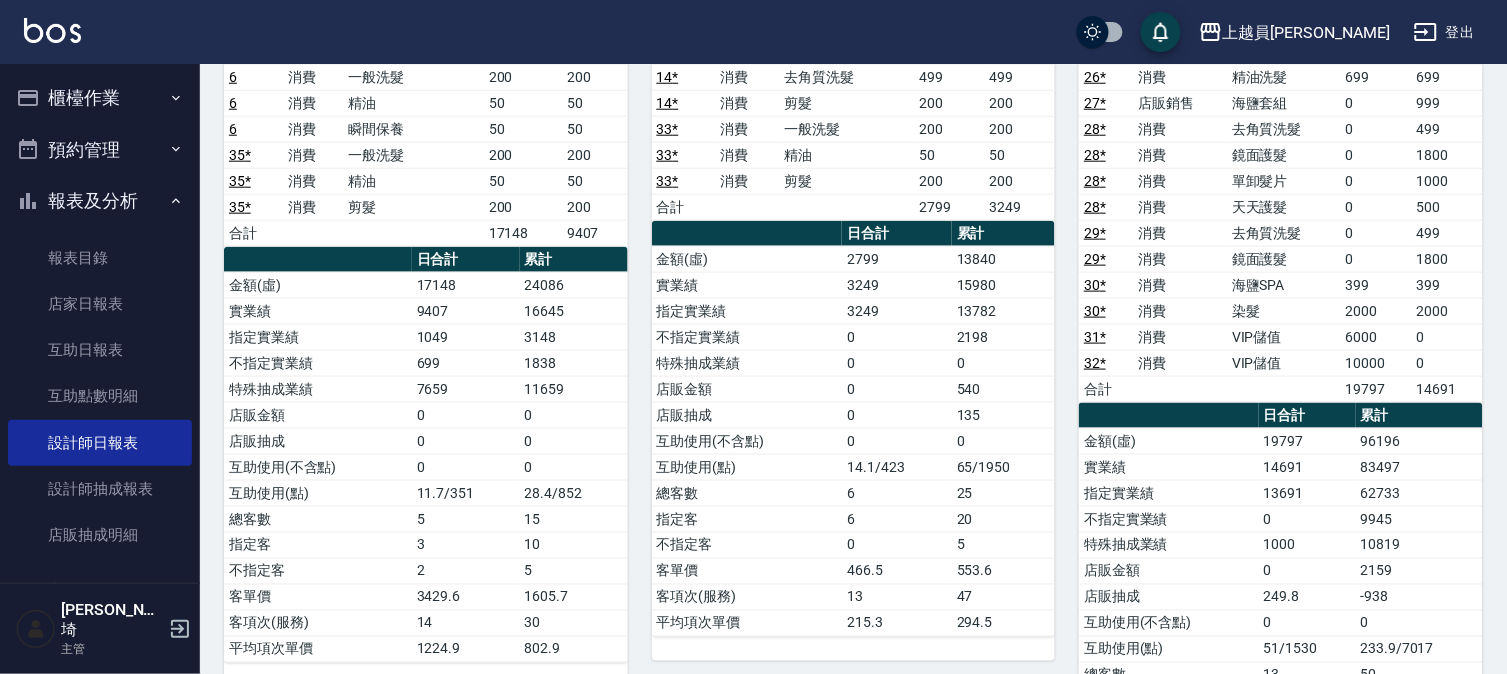 scroll, scrollTop: 0, scrollLeft: 0, axis: both 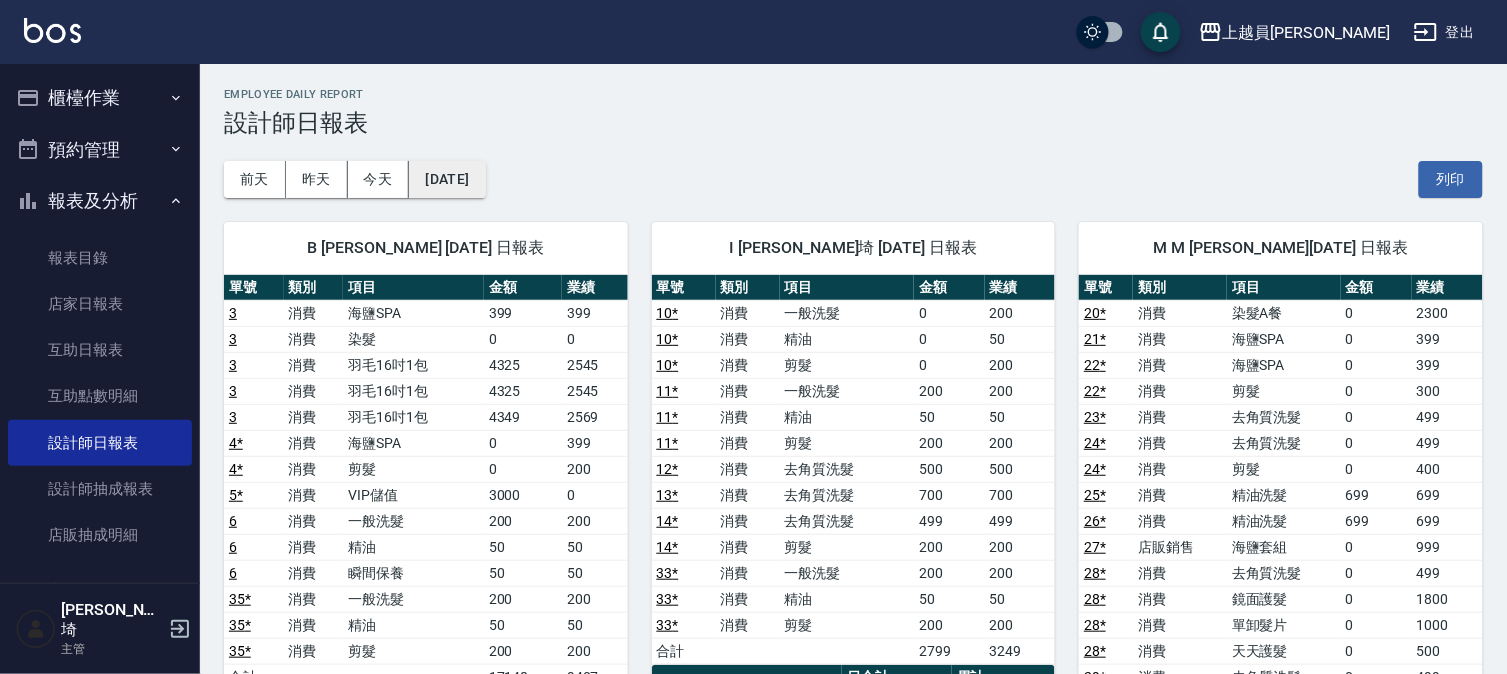 click on "2025/07/06" at bounding box center (447, 179) 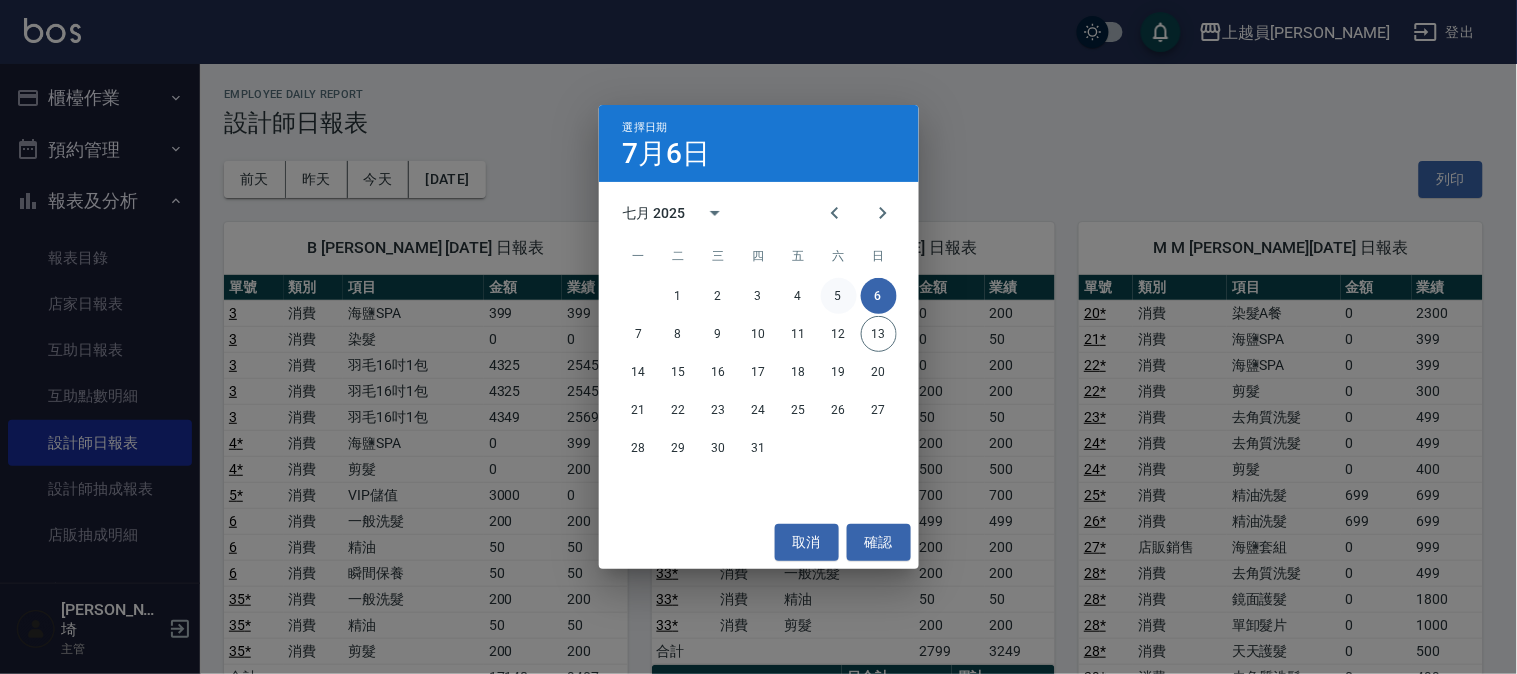 click on "5" at bounding box center (839, 296) 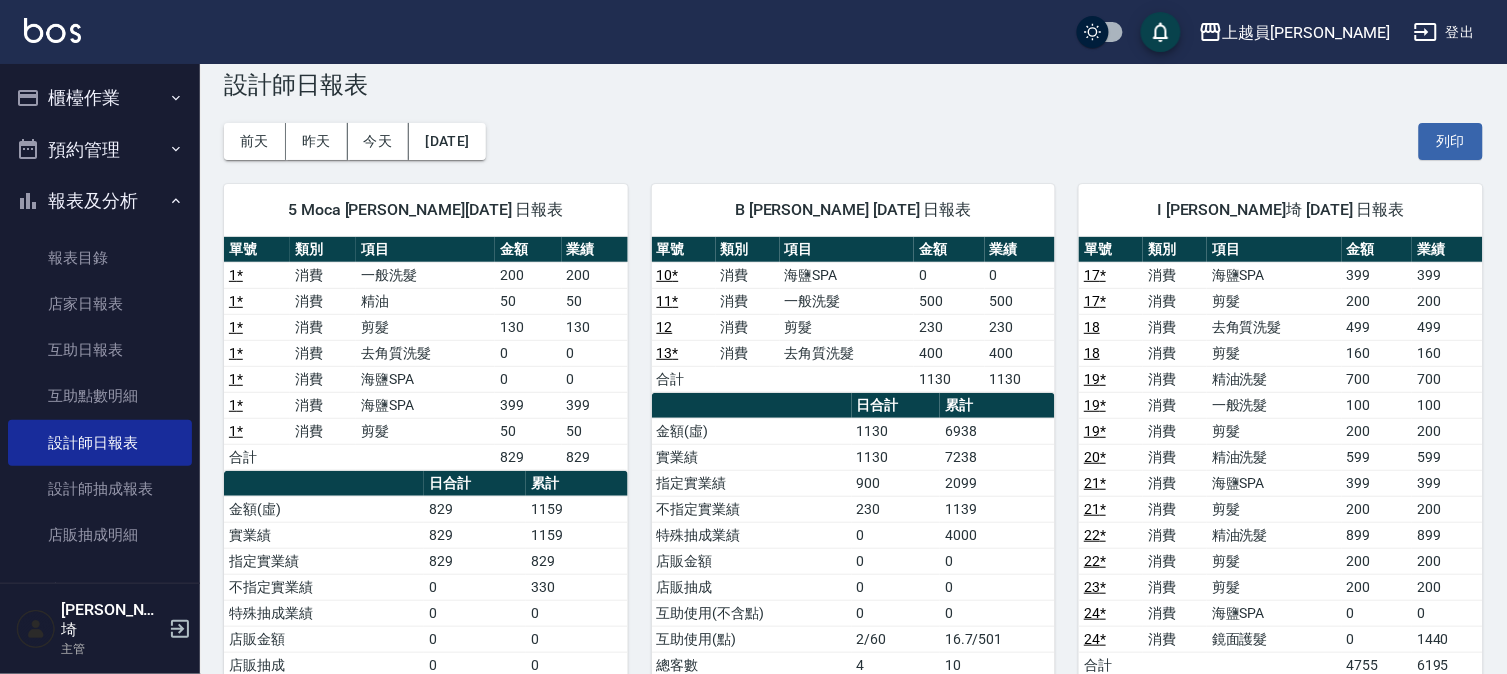 scroll, scrollTop: 0, scrollLeft: 0, axis: both 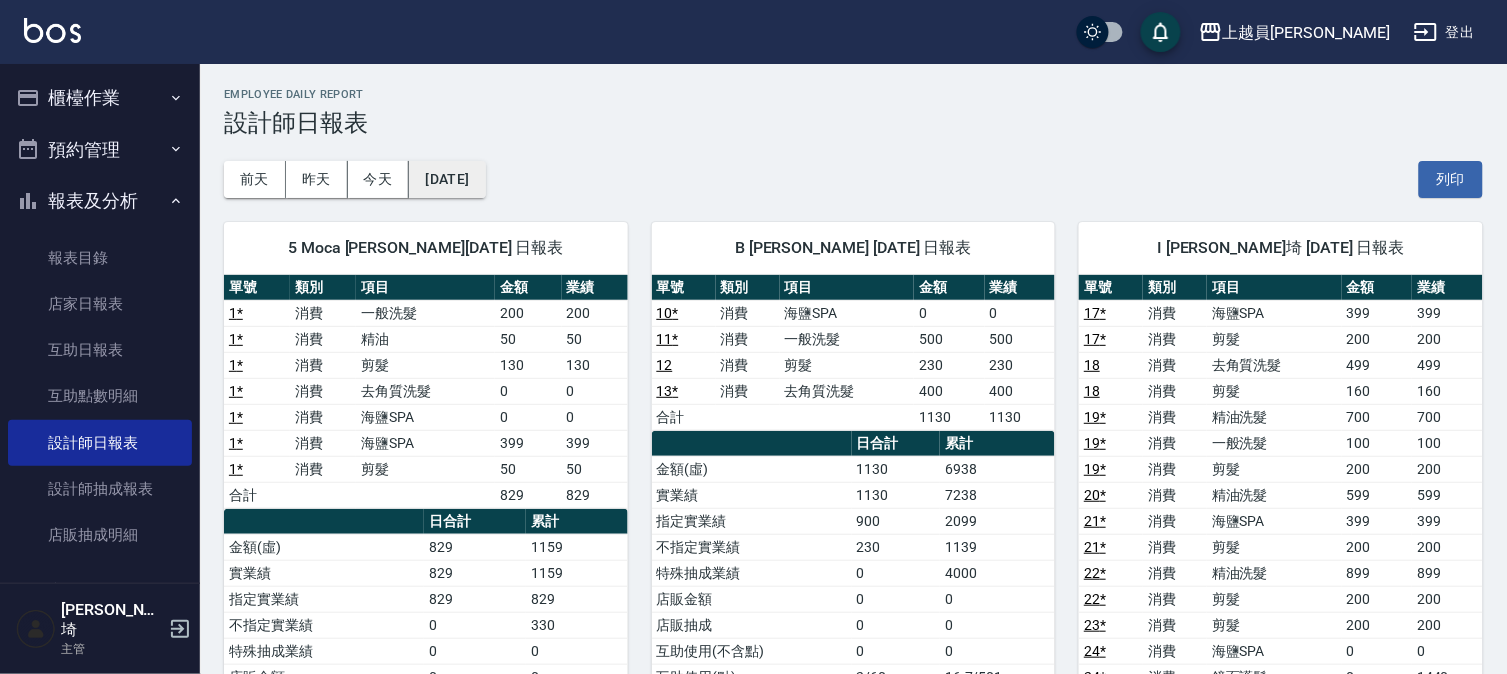 click on "2025/07/05" at bounding box center (447, 179) 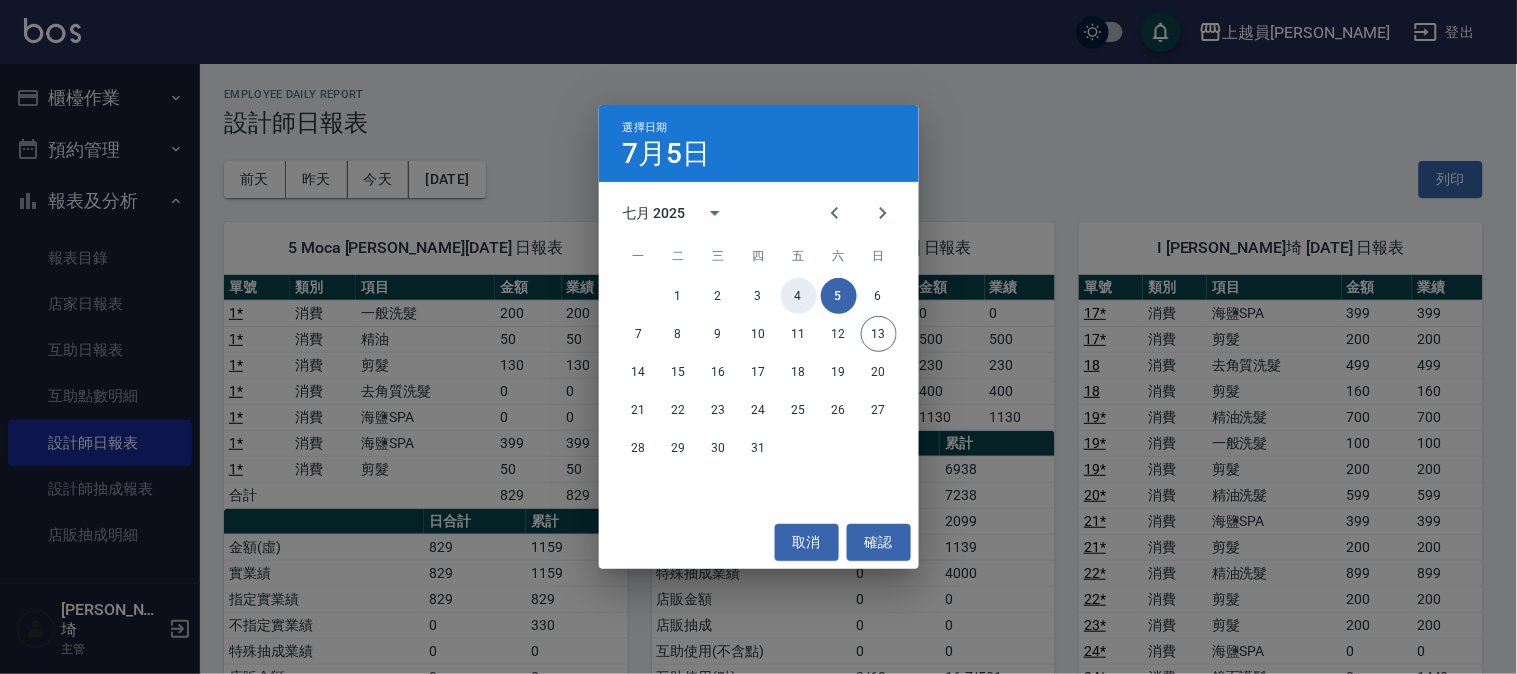 click on "4" at bounding box center [799, 296] 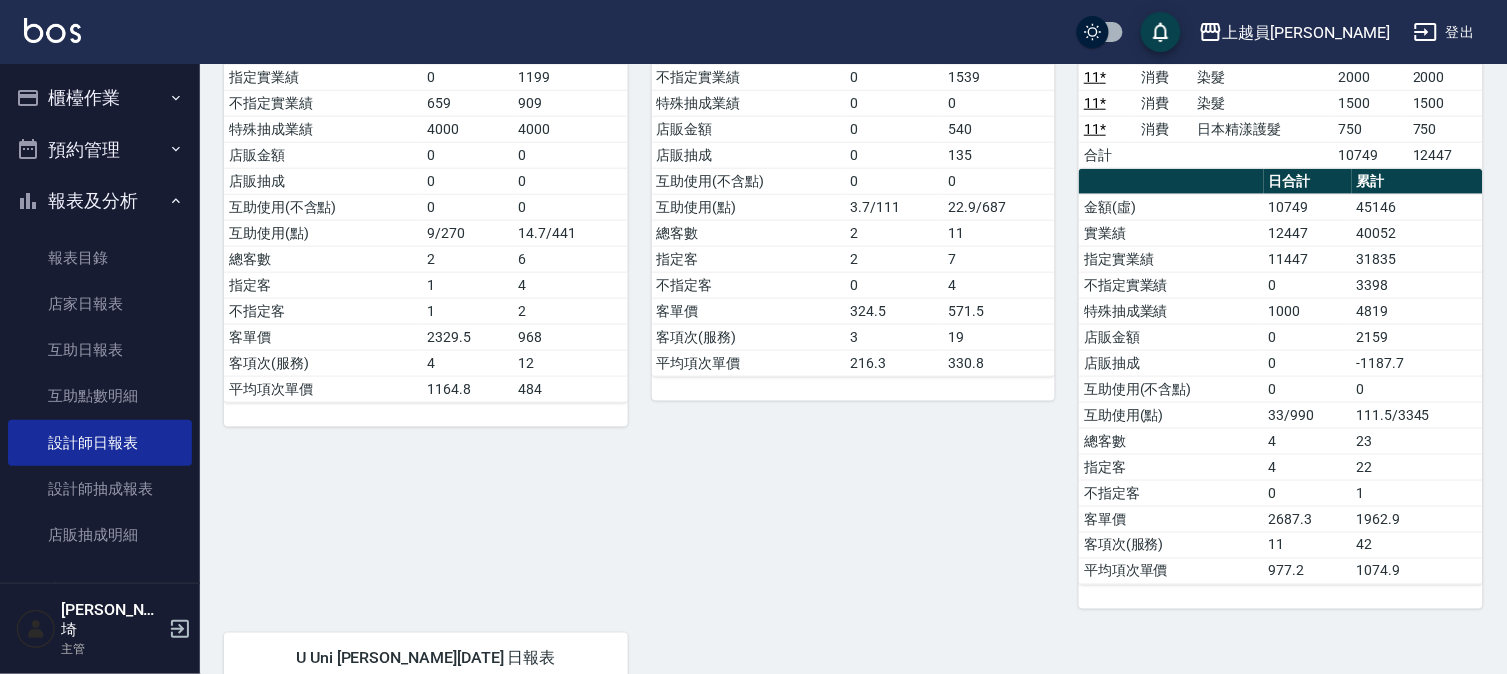 scroll, scrollTop: 0, scrollLeft: 0, axis: both 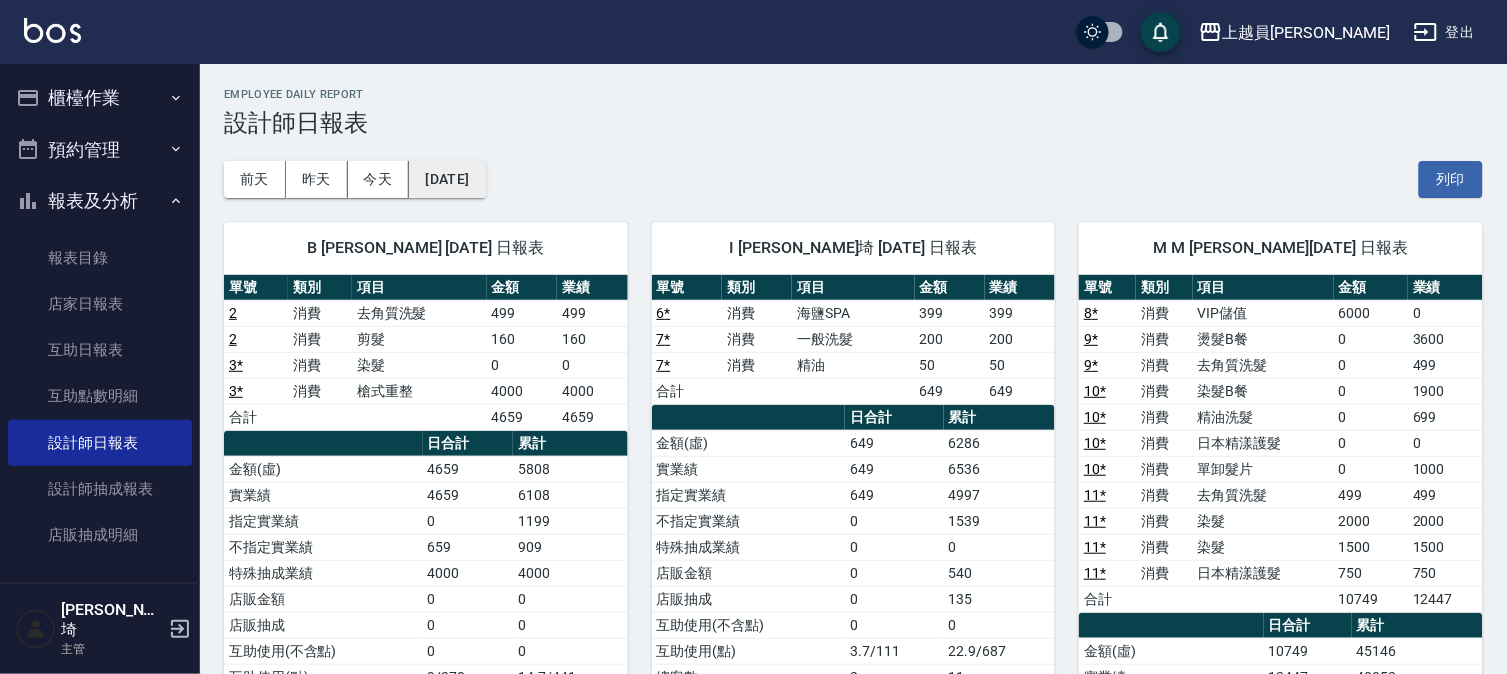 click on "2025/07/04" at bounding box center [447, 179] 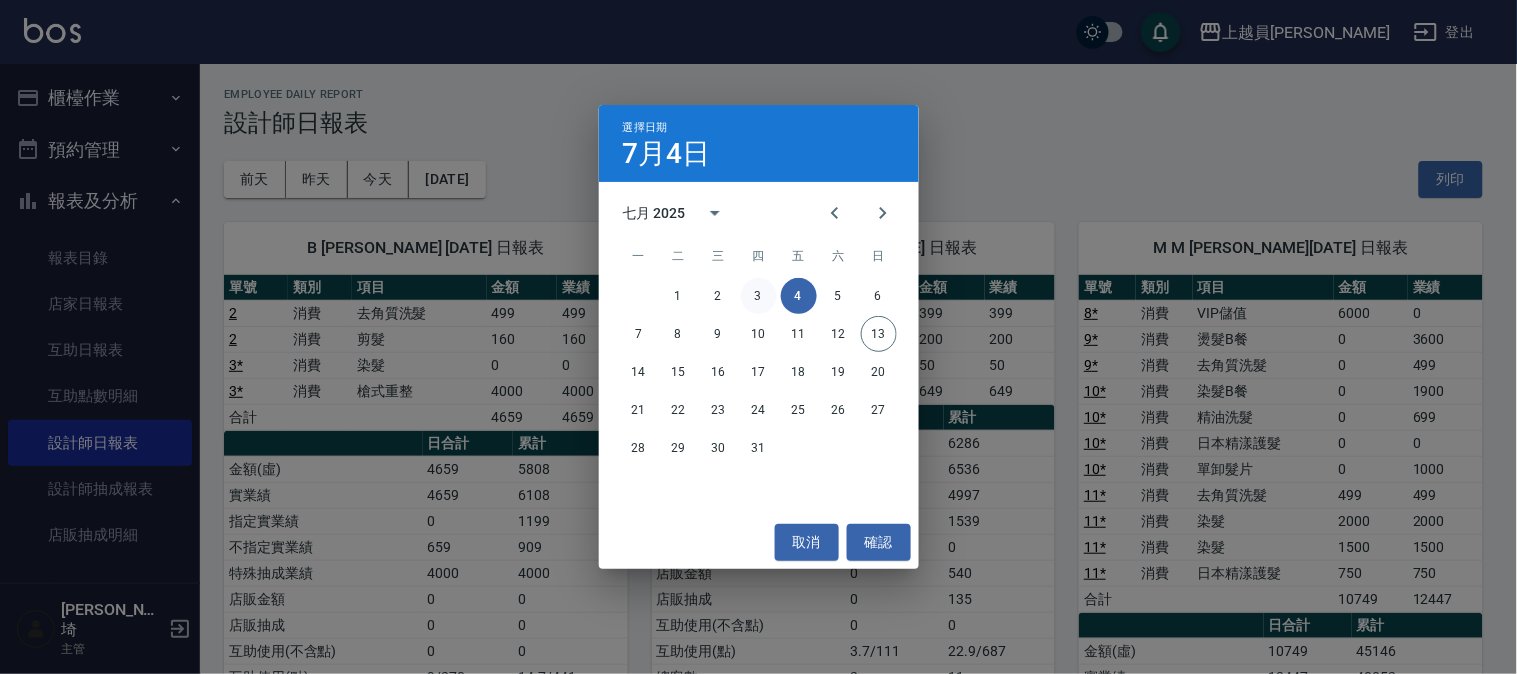 click on "3" at bounding box center (759, 296) 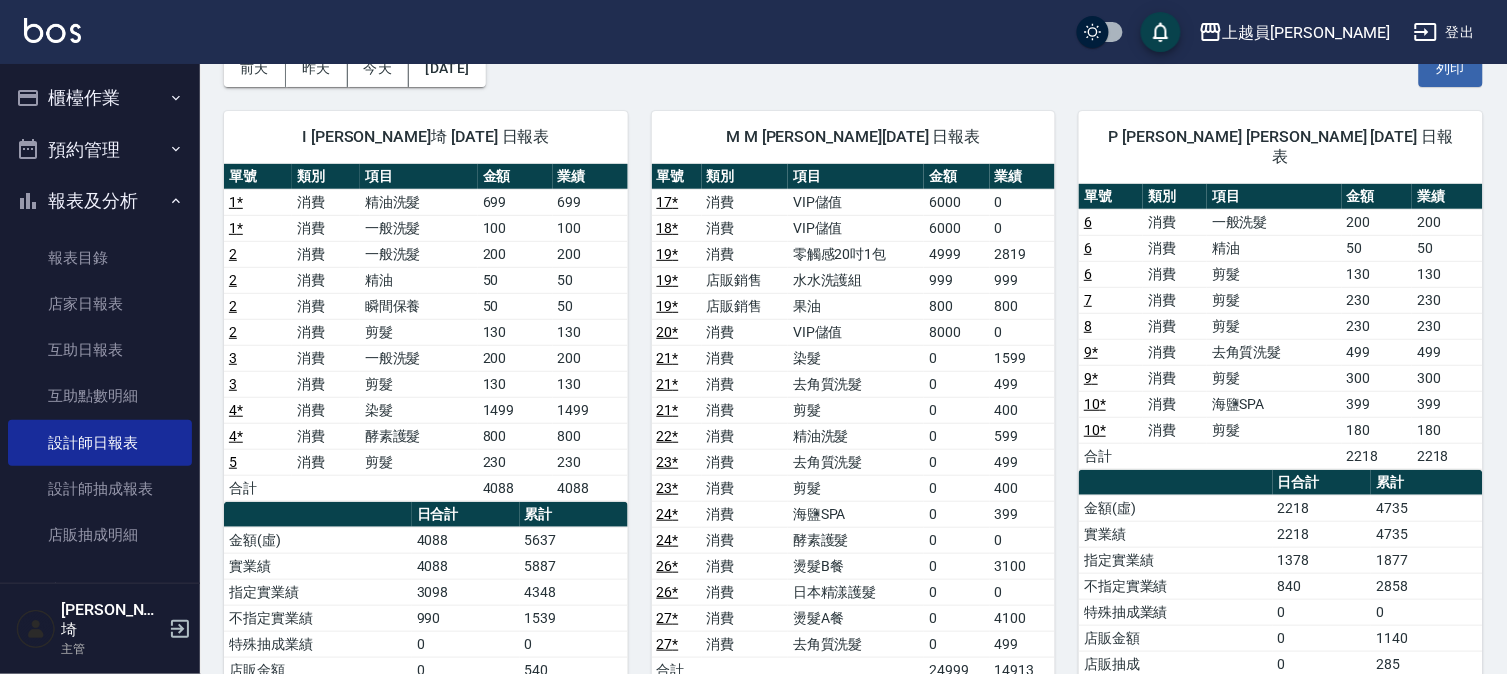 scroll, scrollTop: 0, scrollLeft: 0, axis: both 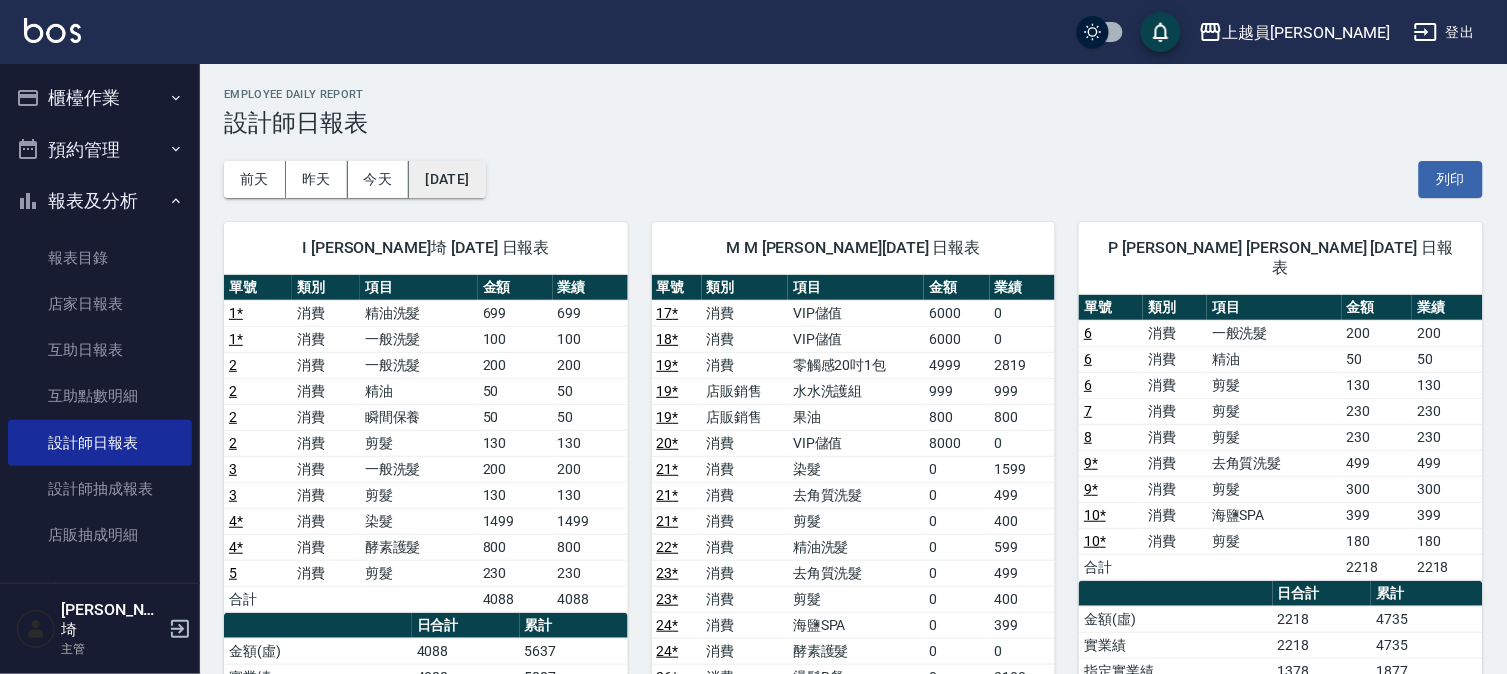 click on "2025/07/03" at bounding box center (447, 179) 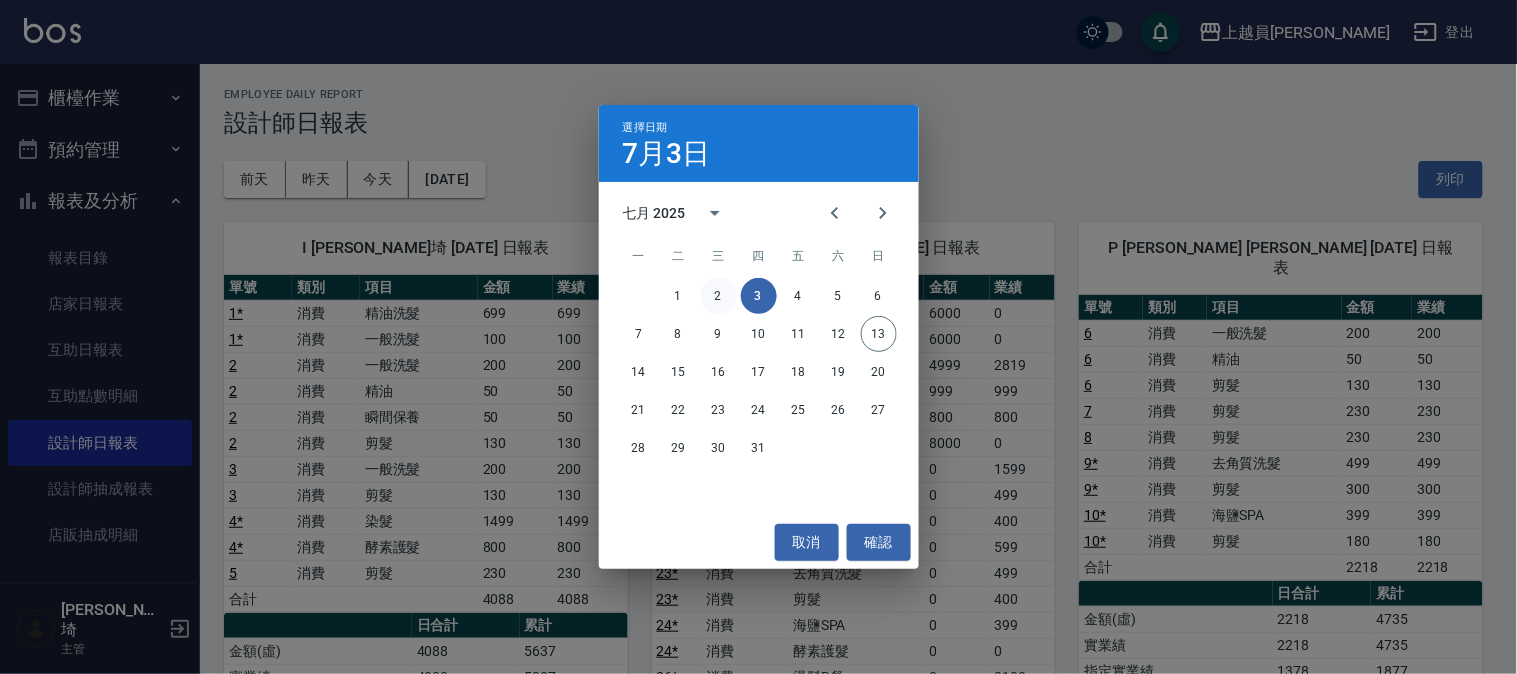 click on "2" at bounding box center [719, 296] 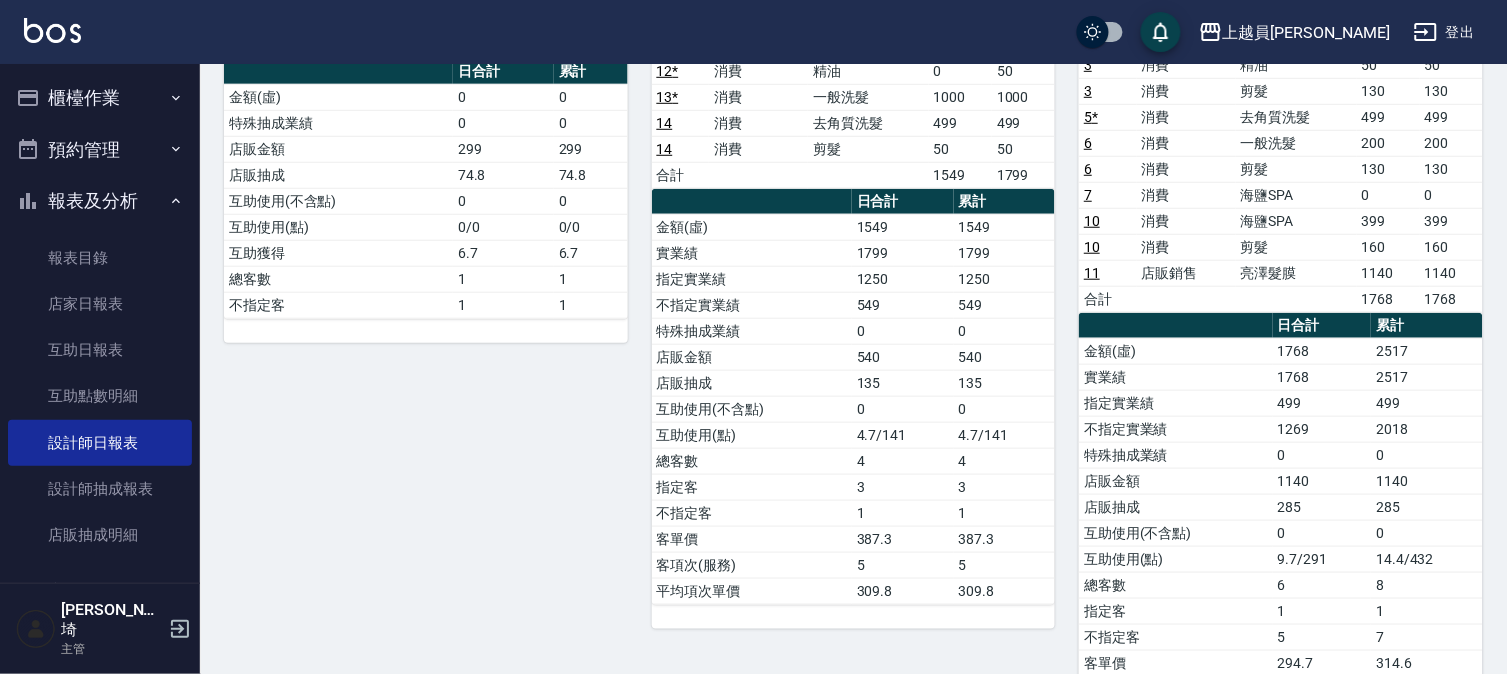 scroll, scrollTop: 0, scrollLeft: 0, axis: both 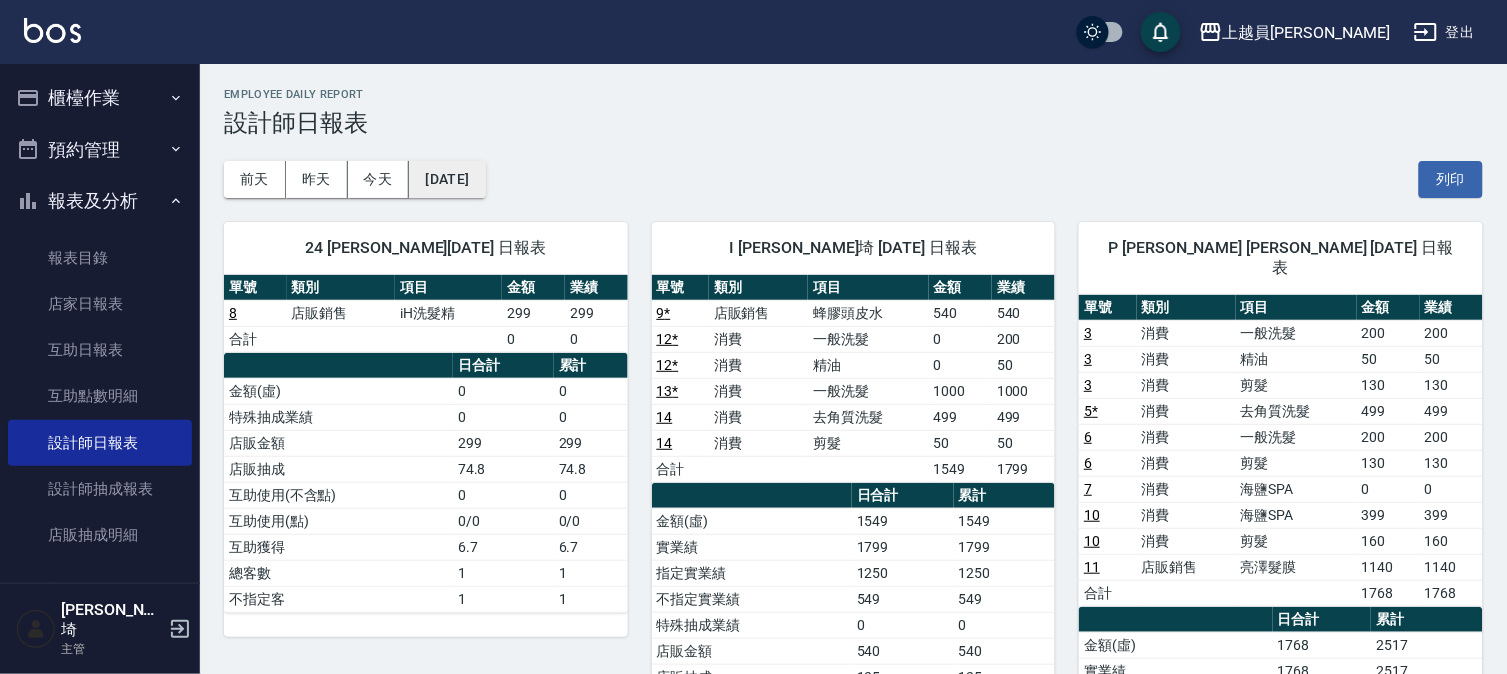 click on "2025/07/02" at bounding box center [447, 179] 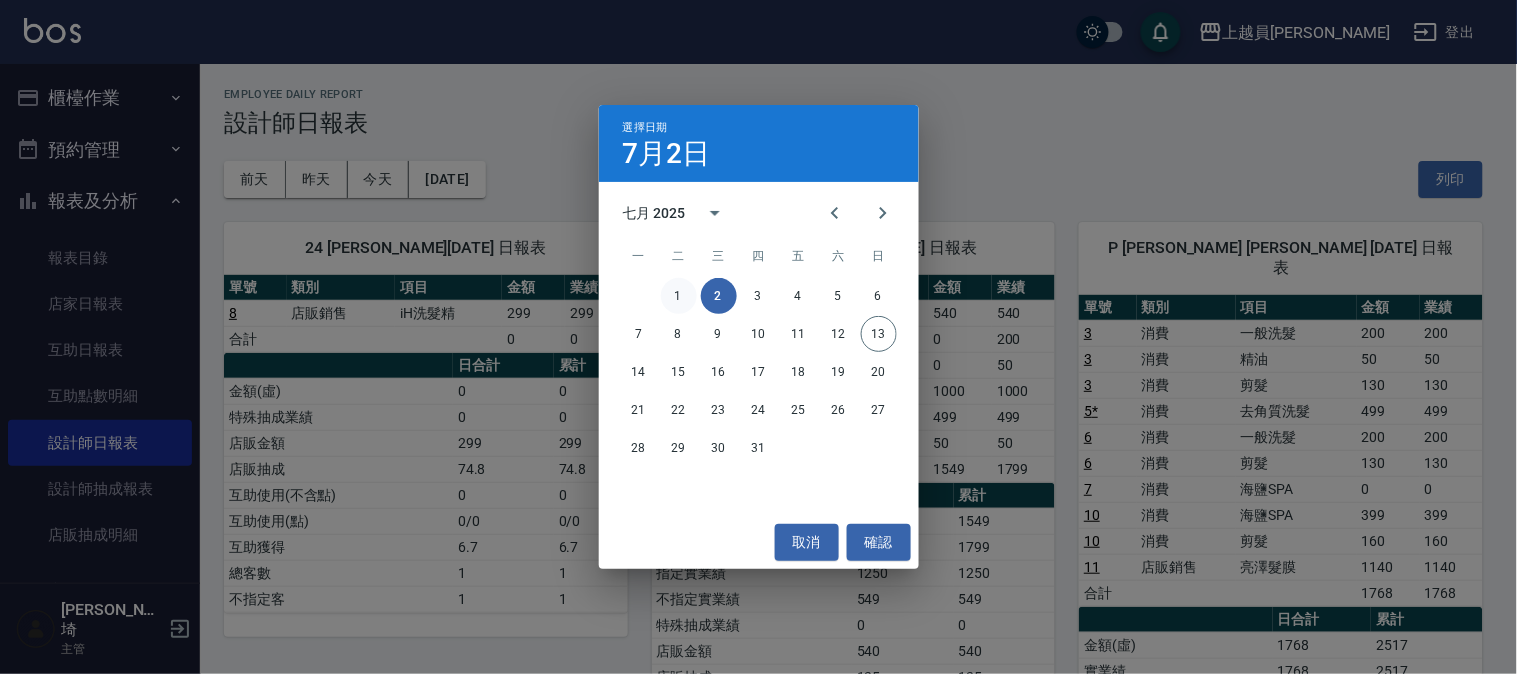 click on "1" at bounding box center (679, 296) 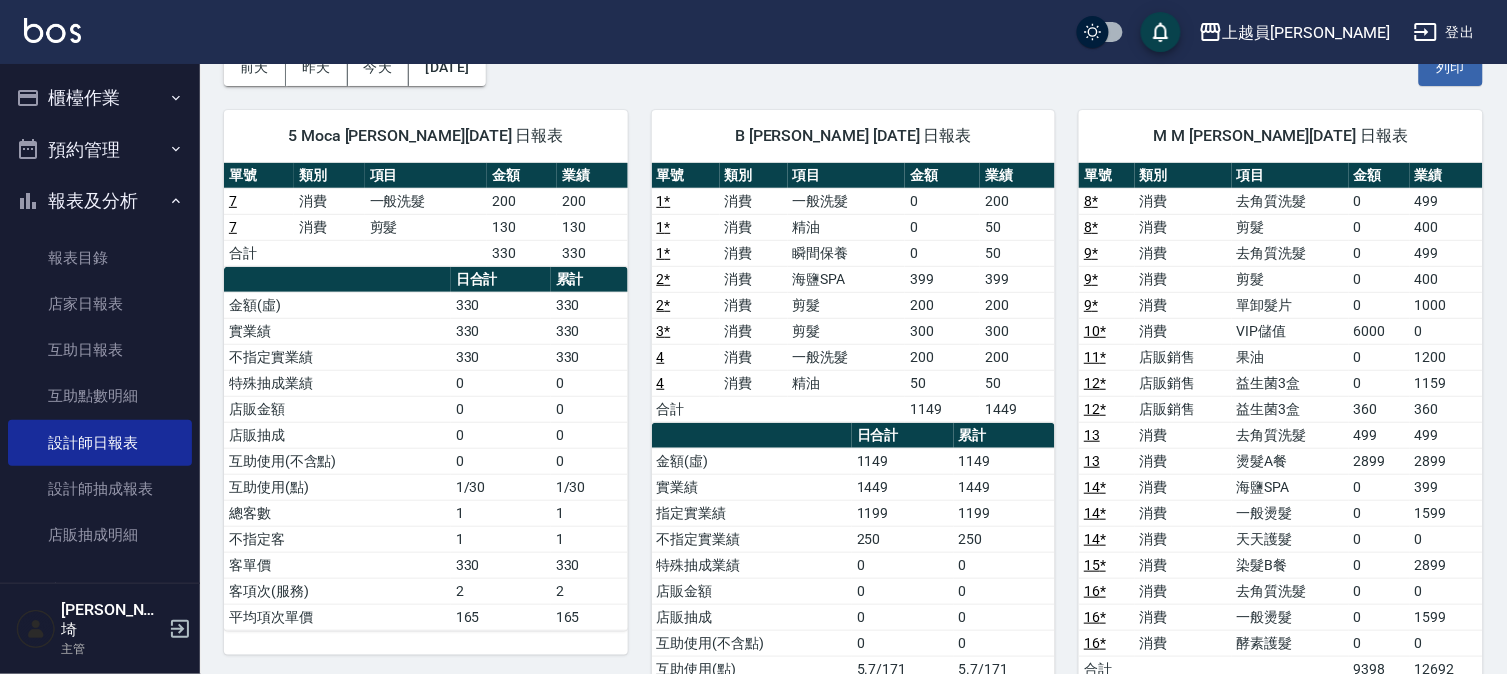 scroll, scrollTop: 111, scrollLeft: 0, axis: vertical 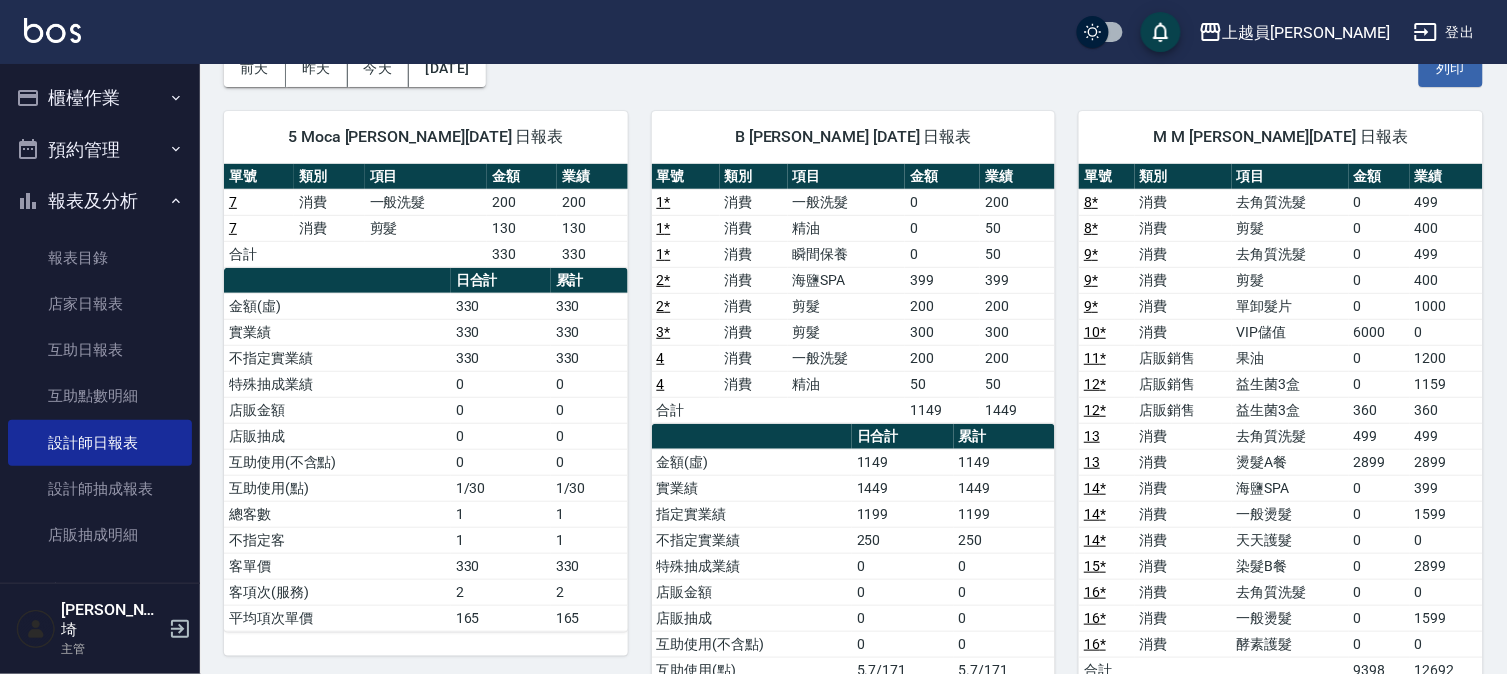 click on "12 *" at bounding box center [1095, 384] 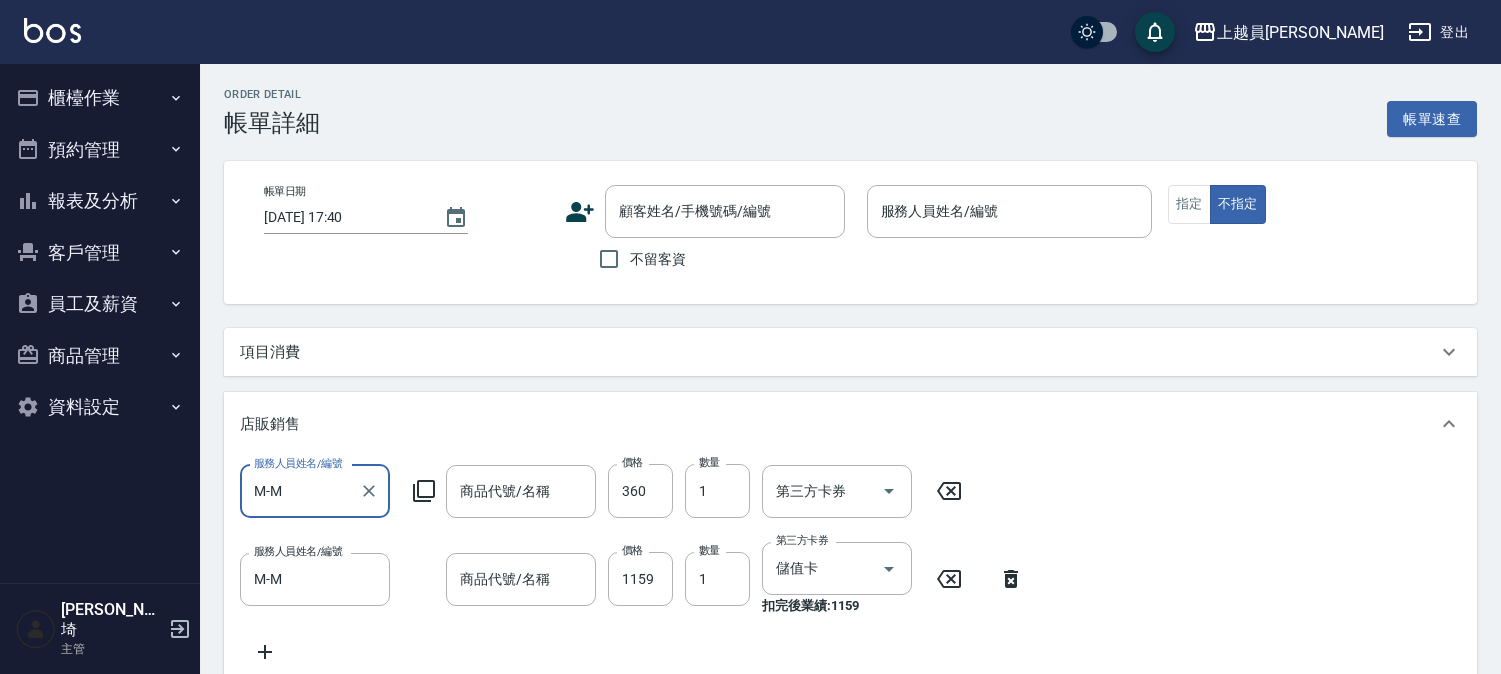 type on "[DATE] 20:17" 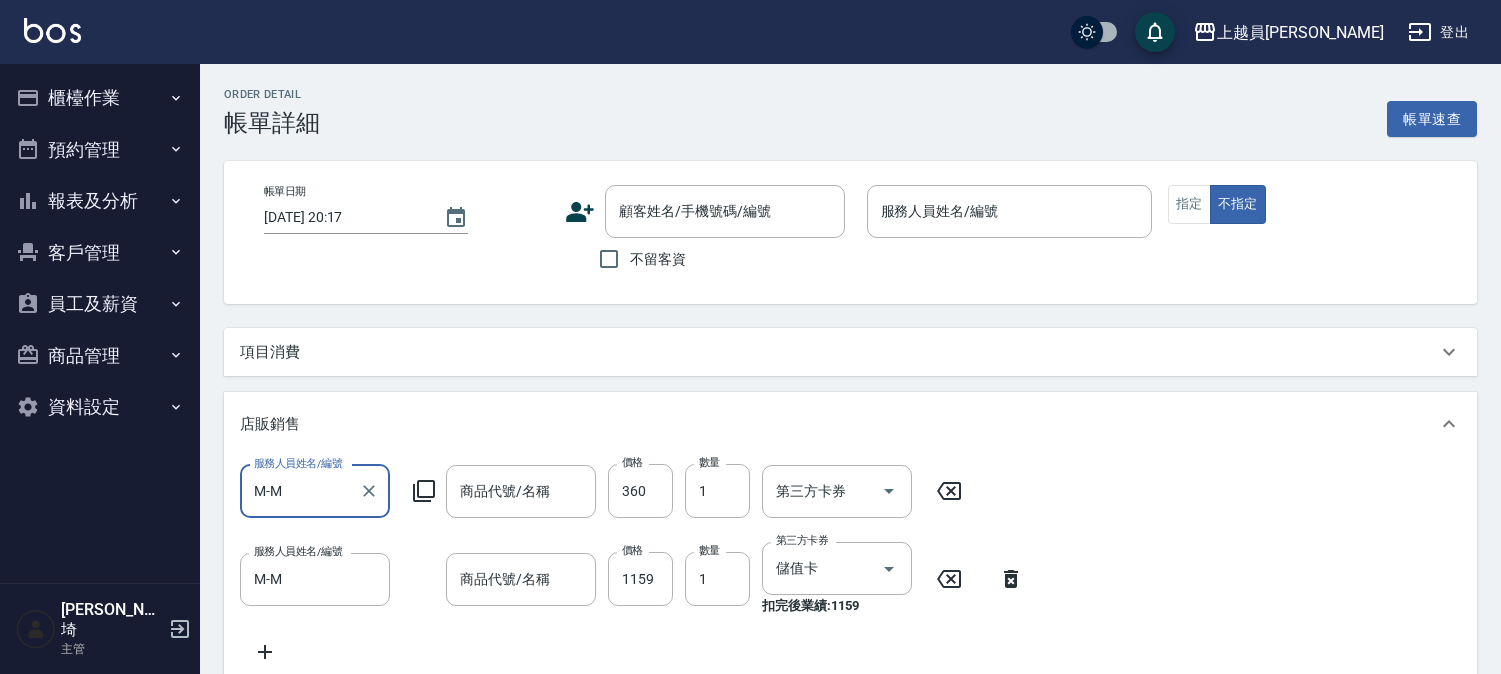checkbox on "true" 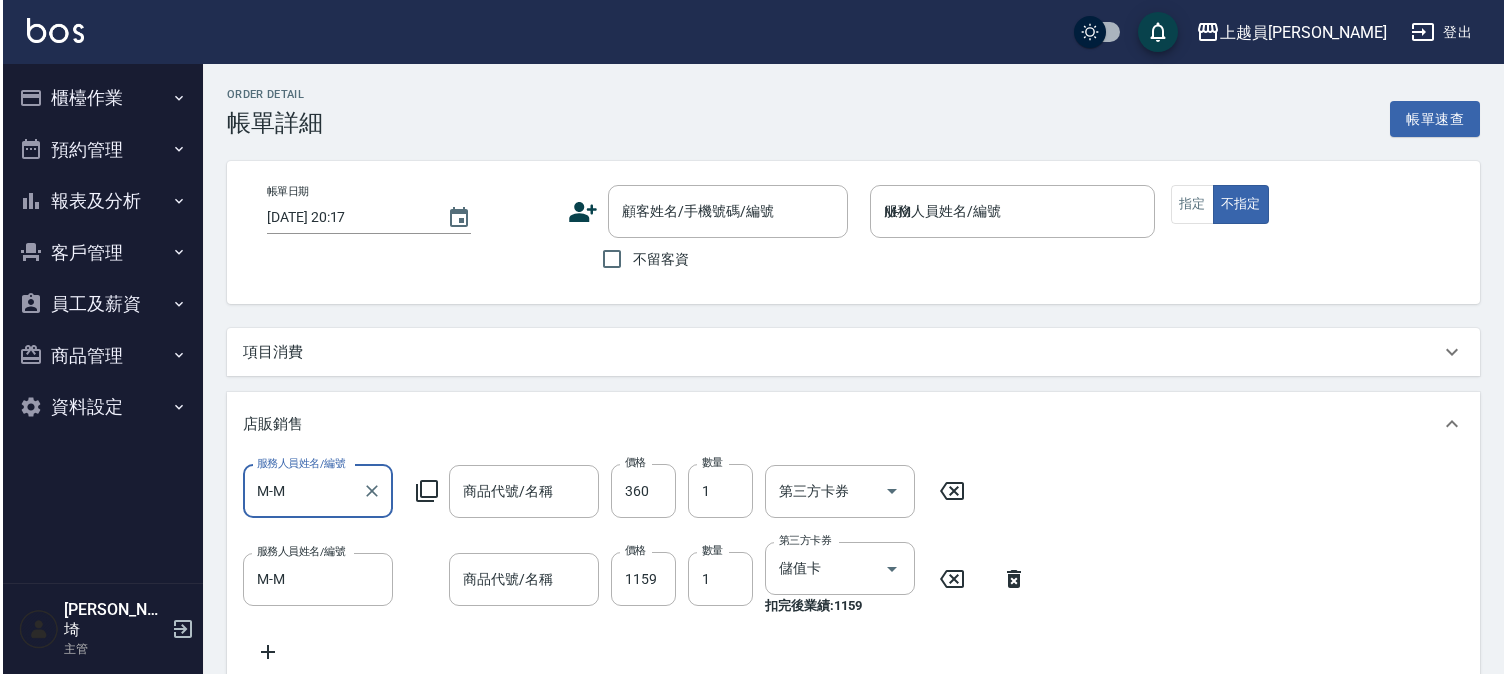 scroll, scrollTop: 0, scrollLeft: 0, axis: both 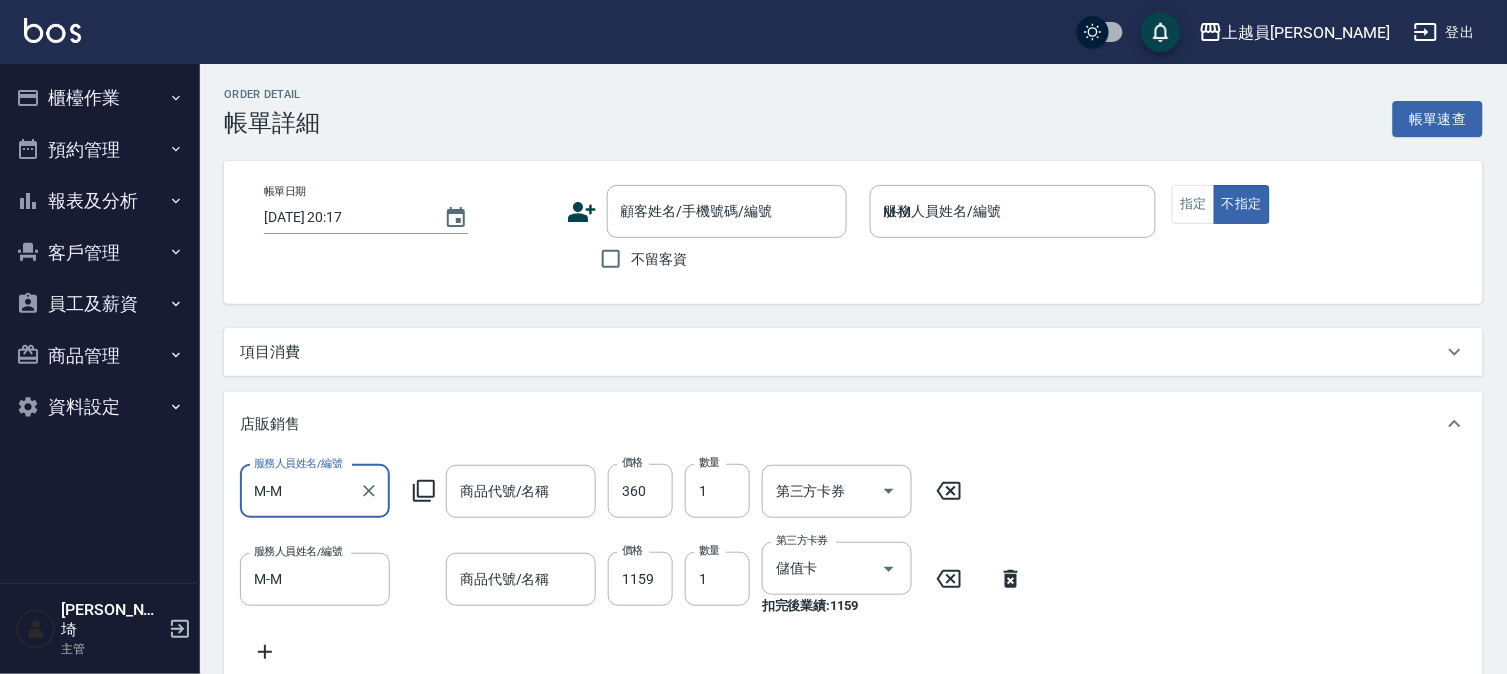 type on "益生菌3盒" 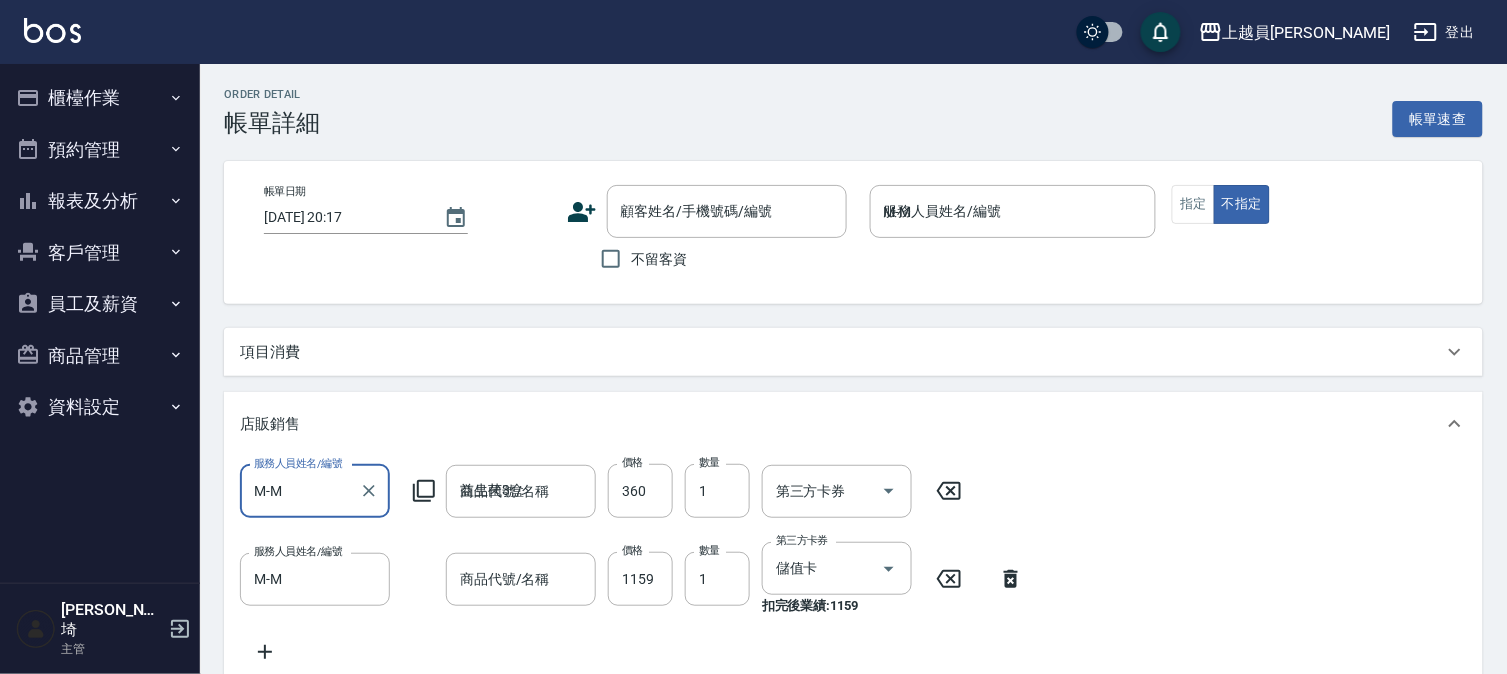 type on "益生菌3盒" 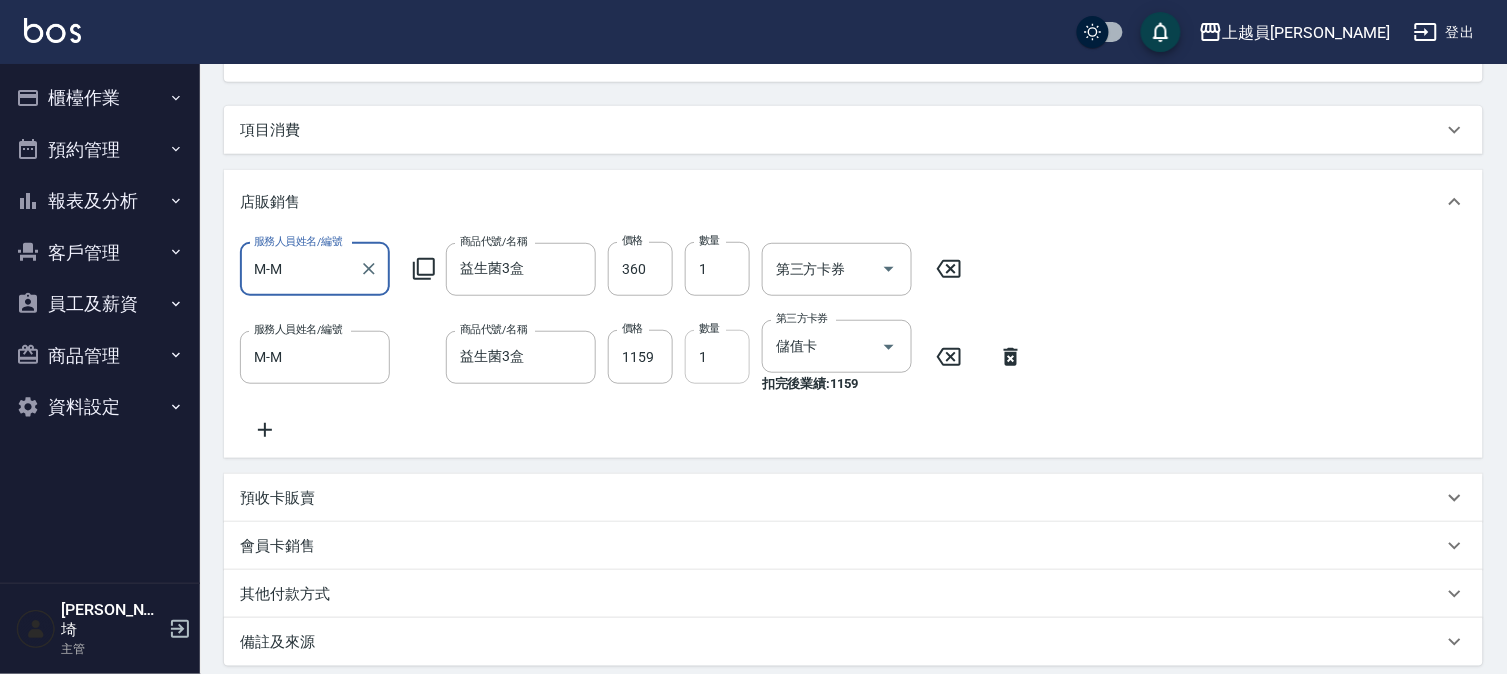 scroll, scrollTop: 333, scrollLeft: 0, axis: vertical 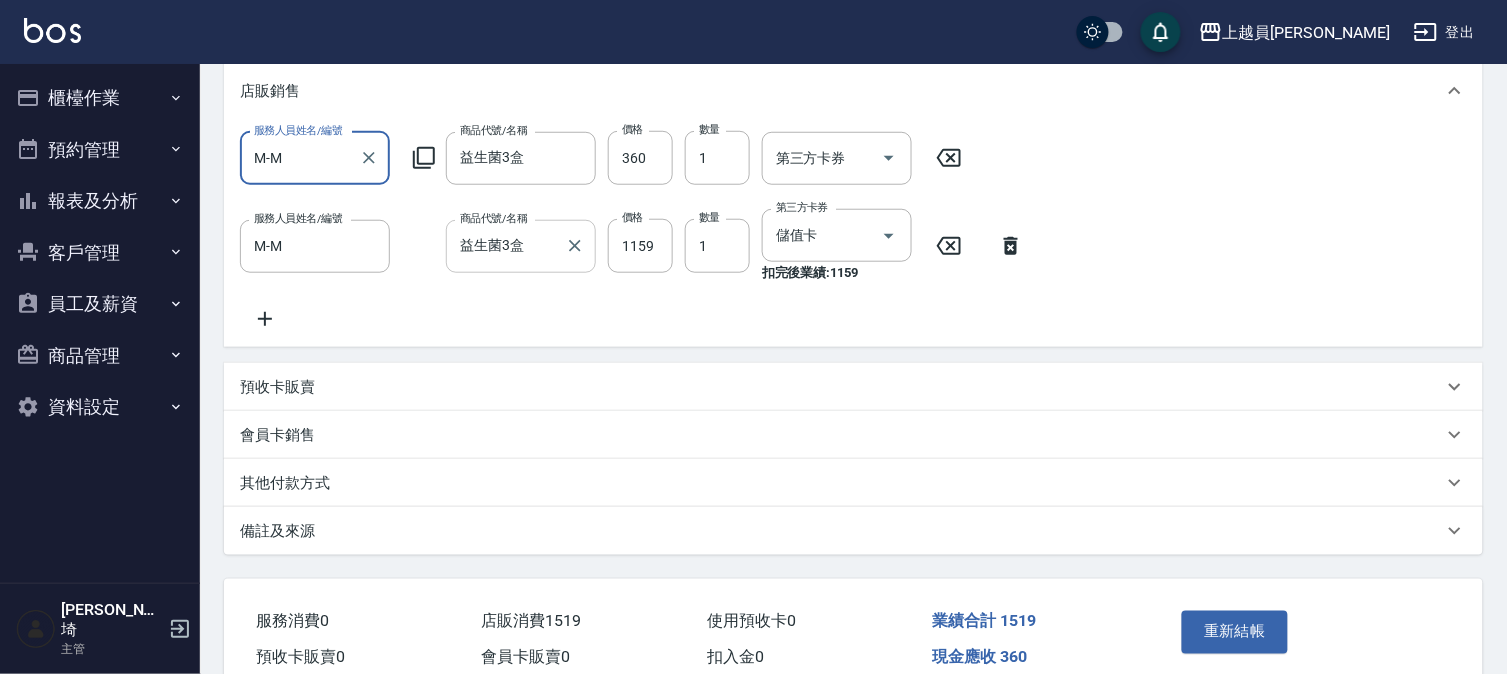 click on "益生菌3盒" at bounding box center (506, 246) 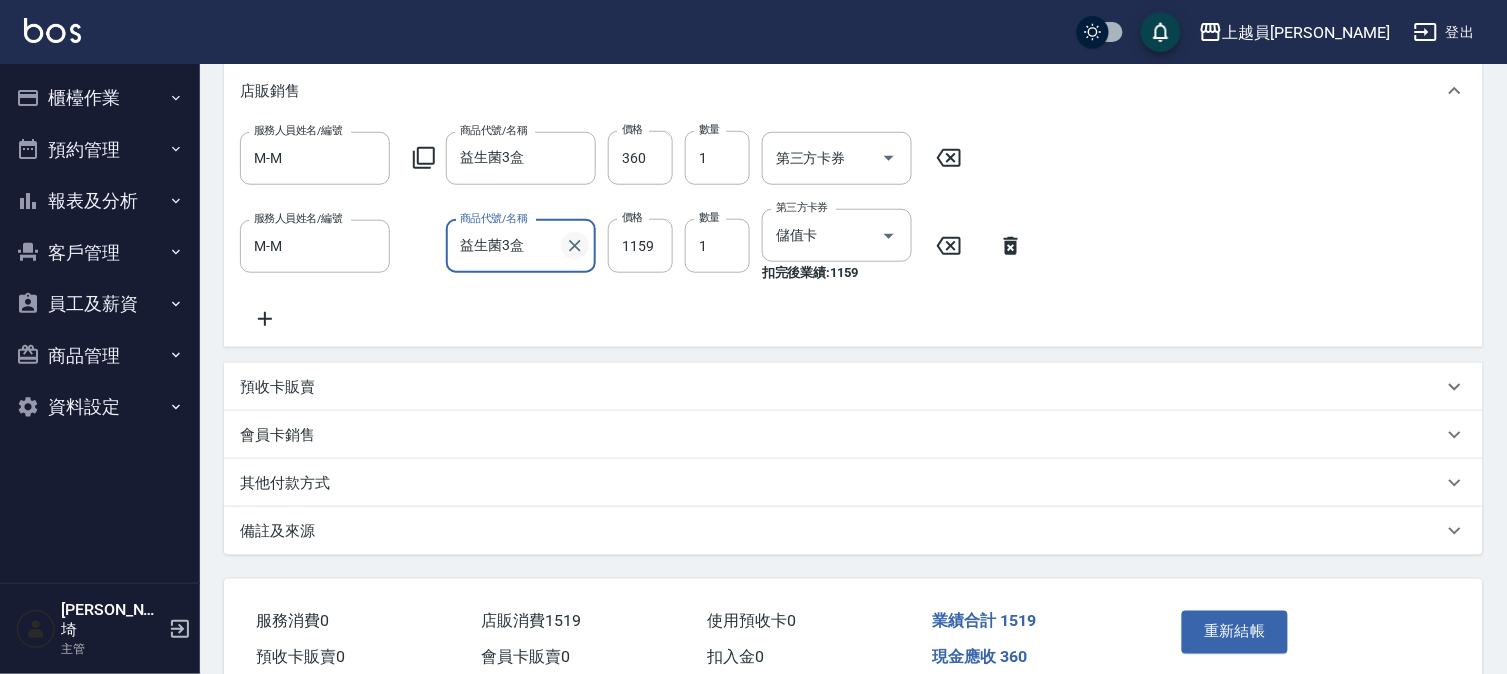 click 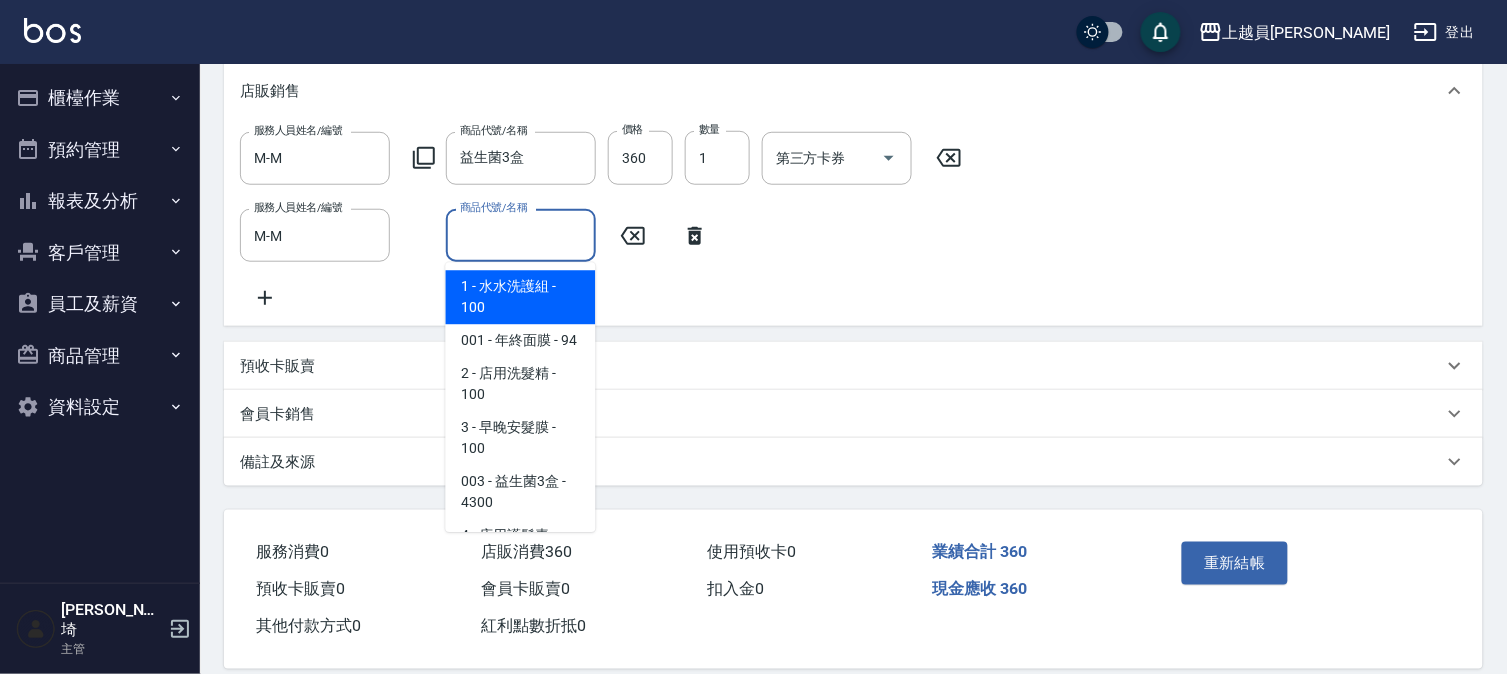 click on "商品代號/名稱" at bounding box center (521, 235) 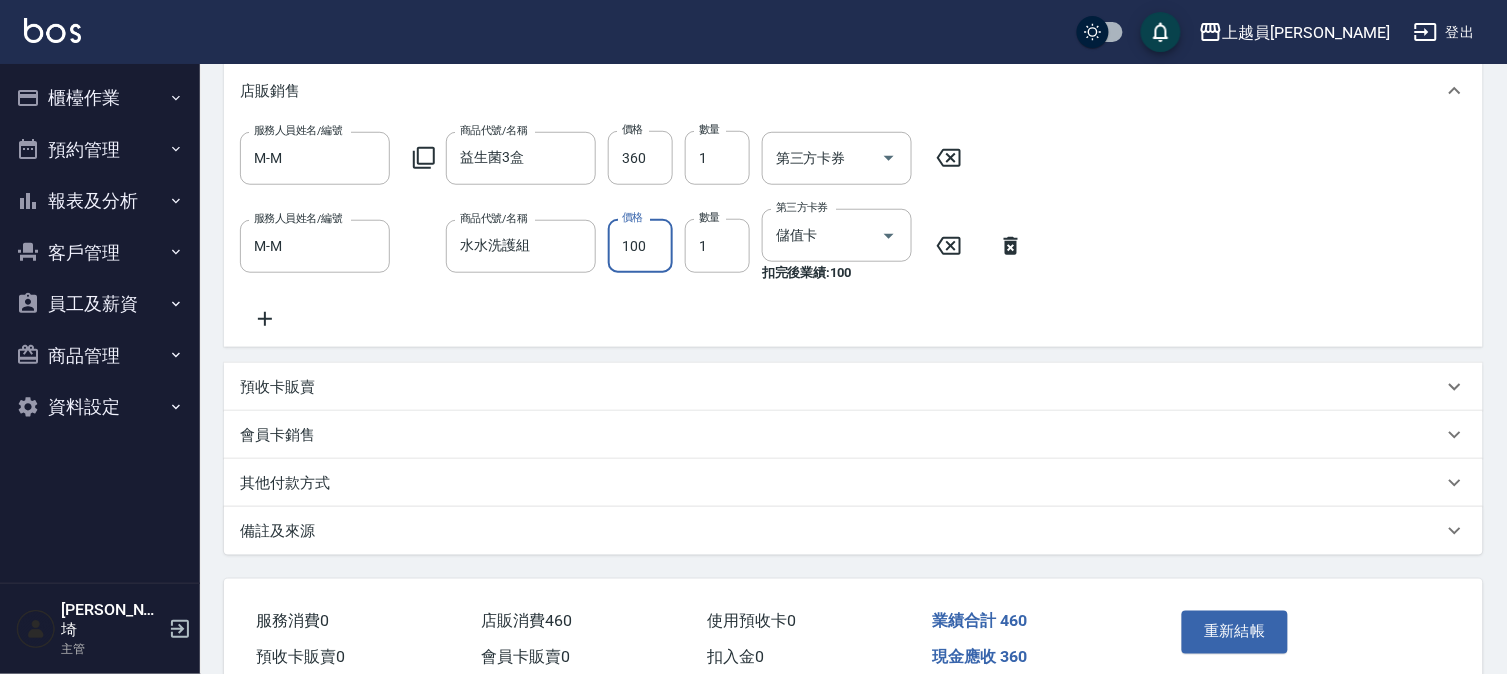 click on "100" at bounding box center (640, 246) 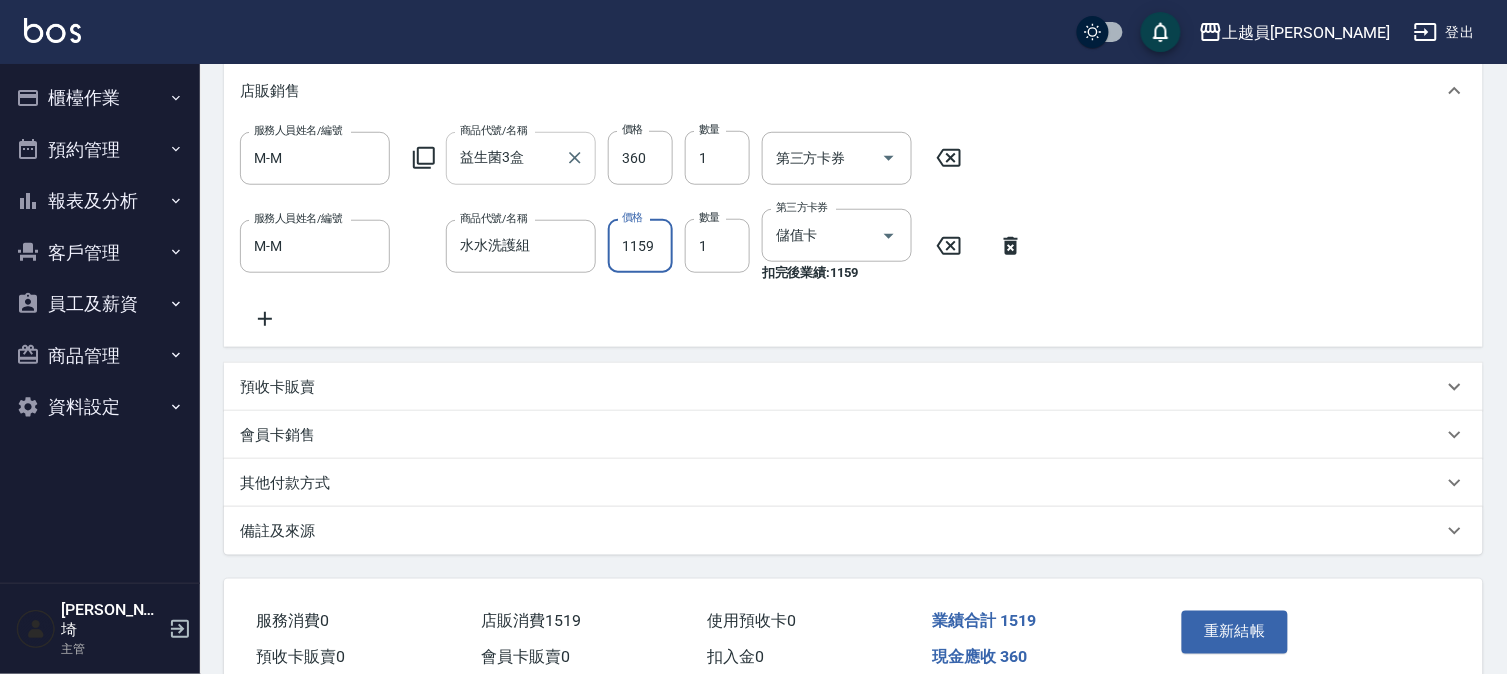 type on "1159" 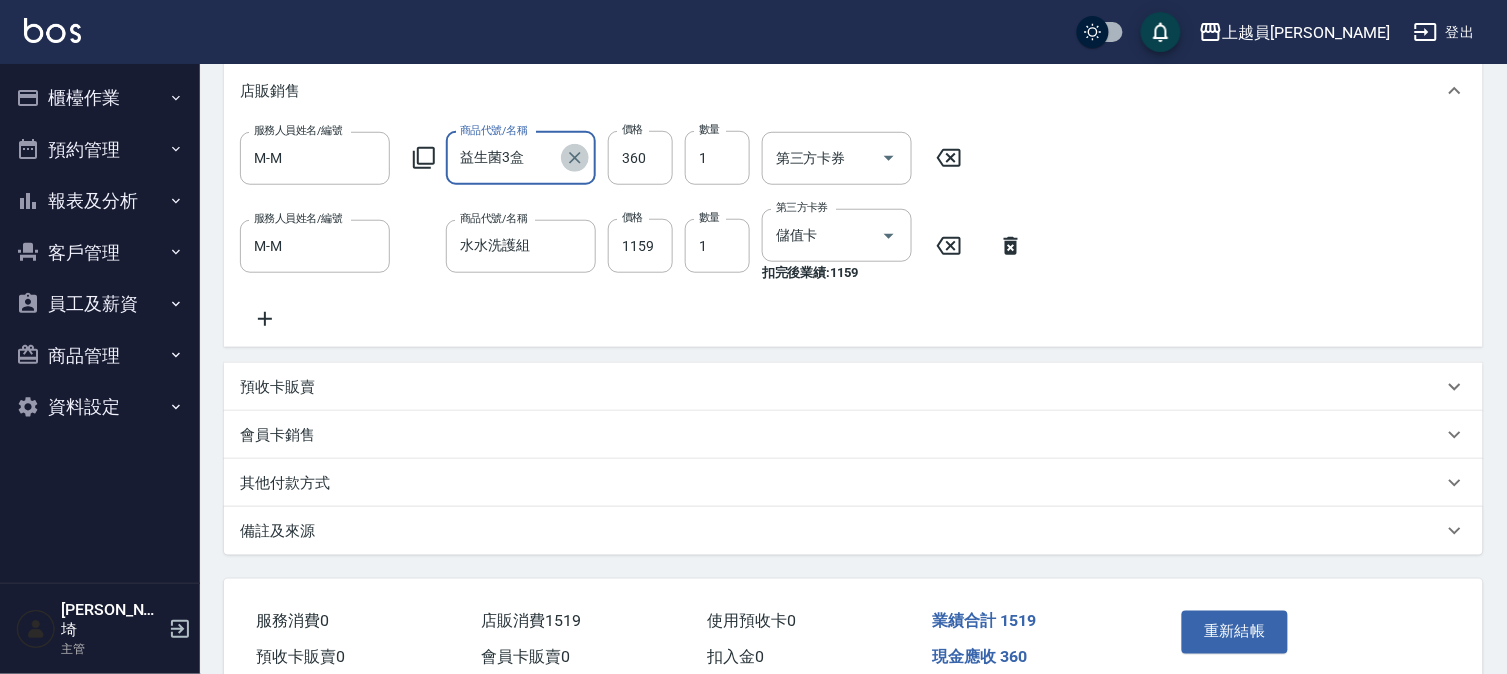 click 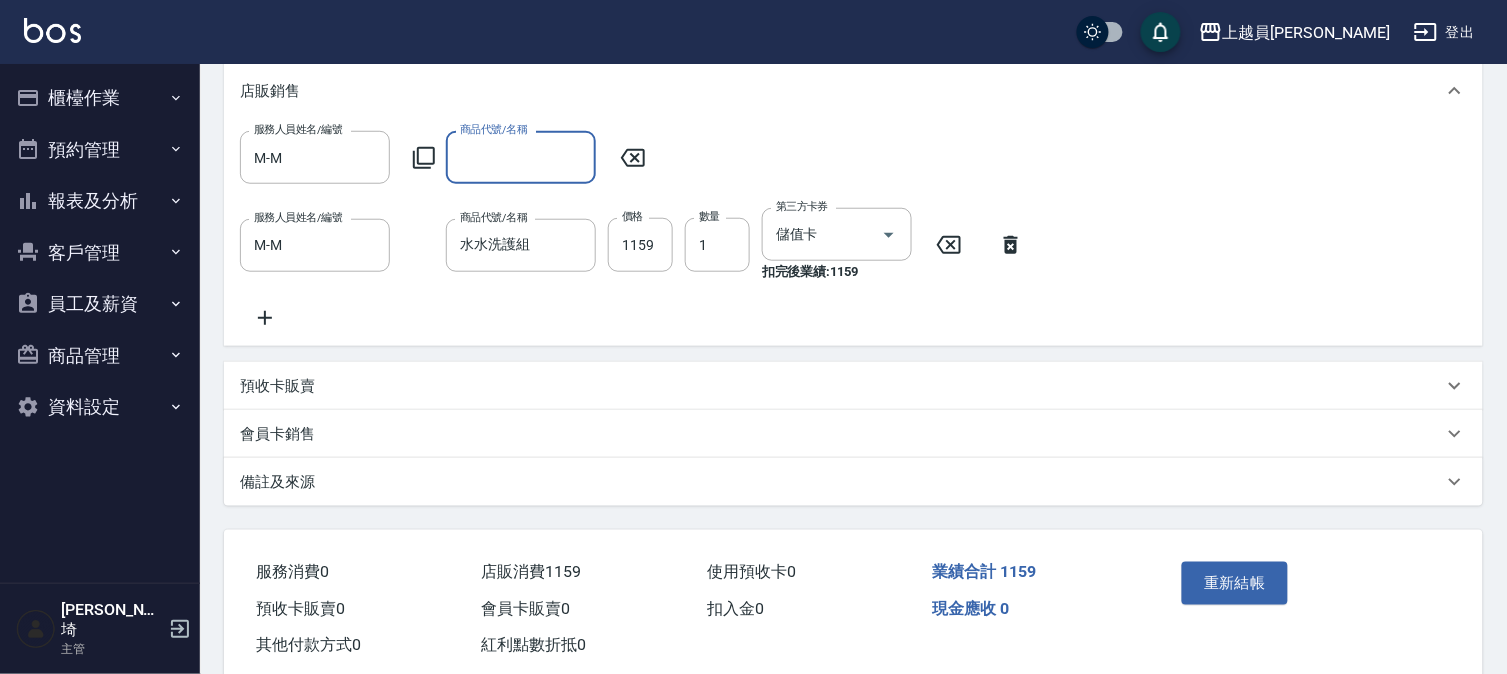 click on "商品代號/名稱" at bounding box center (521, 157) 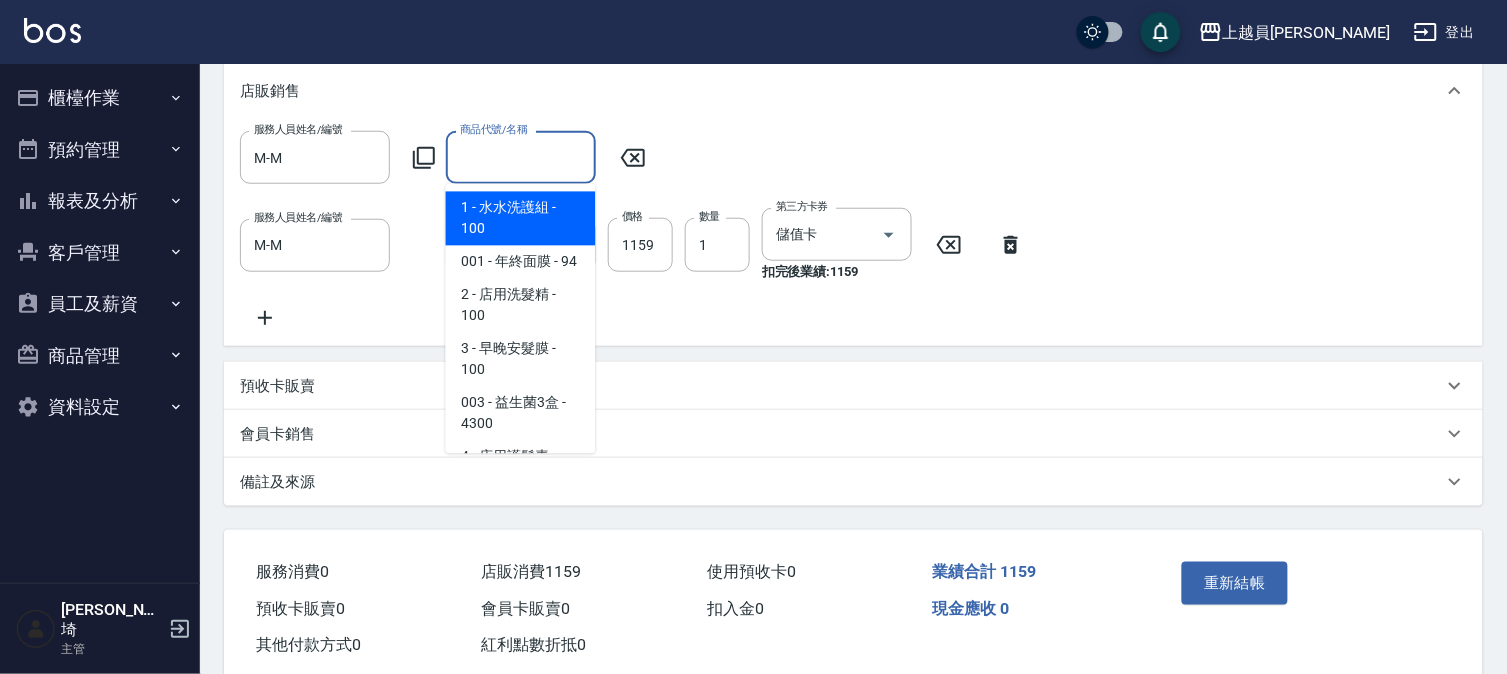 click on "1 - 水水洗護組 - 100" at bounding box center (521, 219) 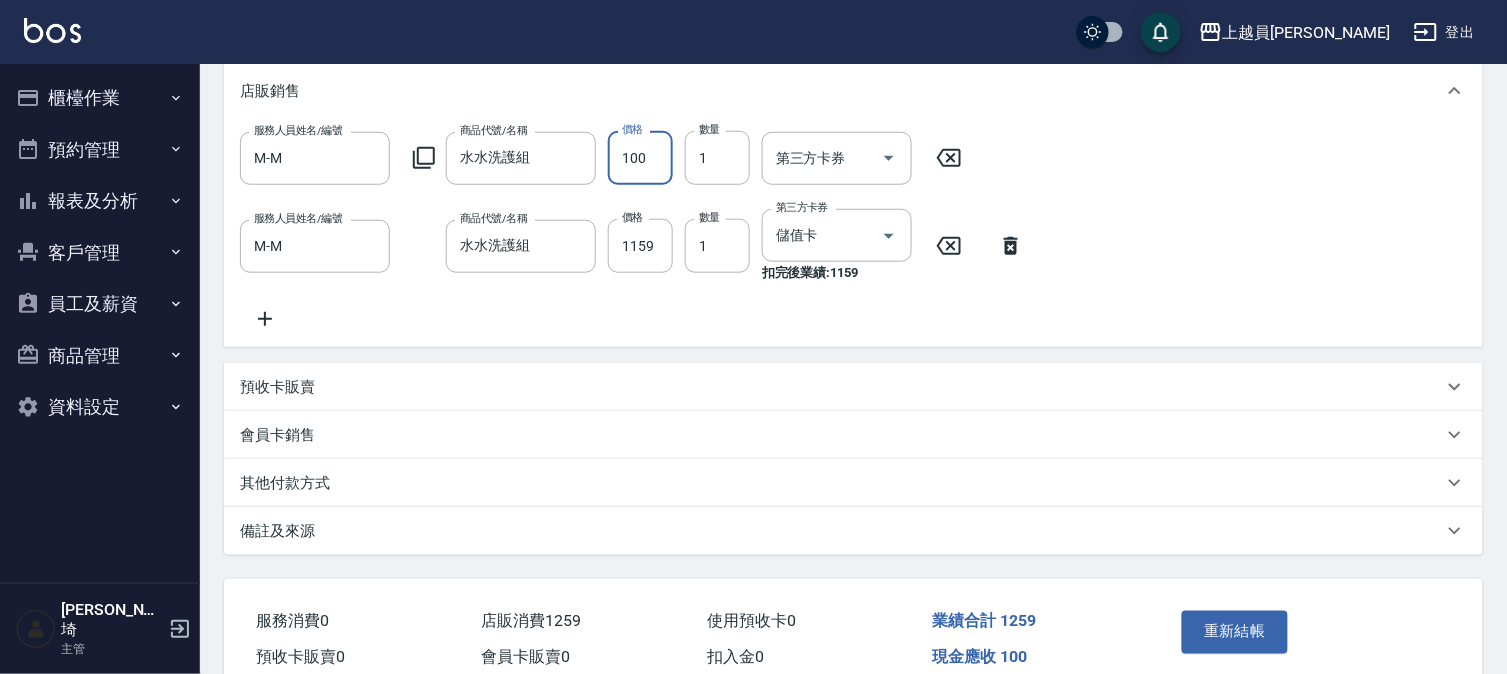 click on "100" at bounding box center [640, 158] 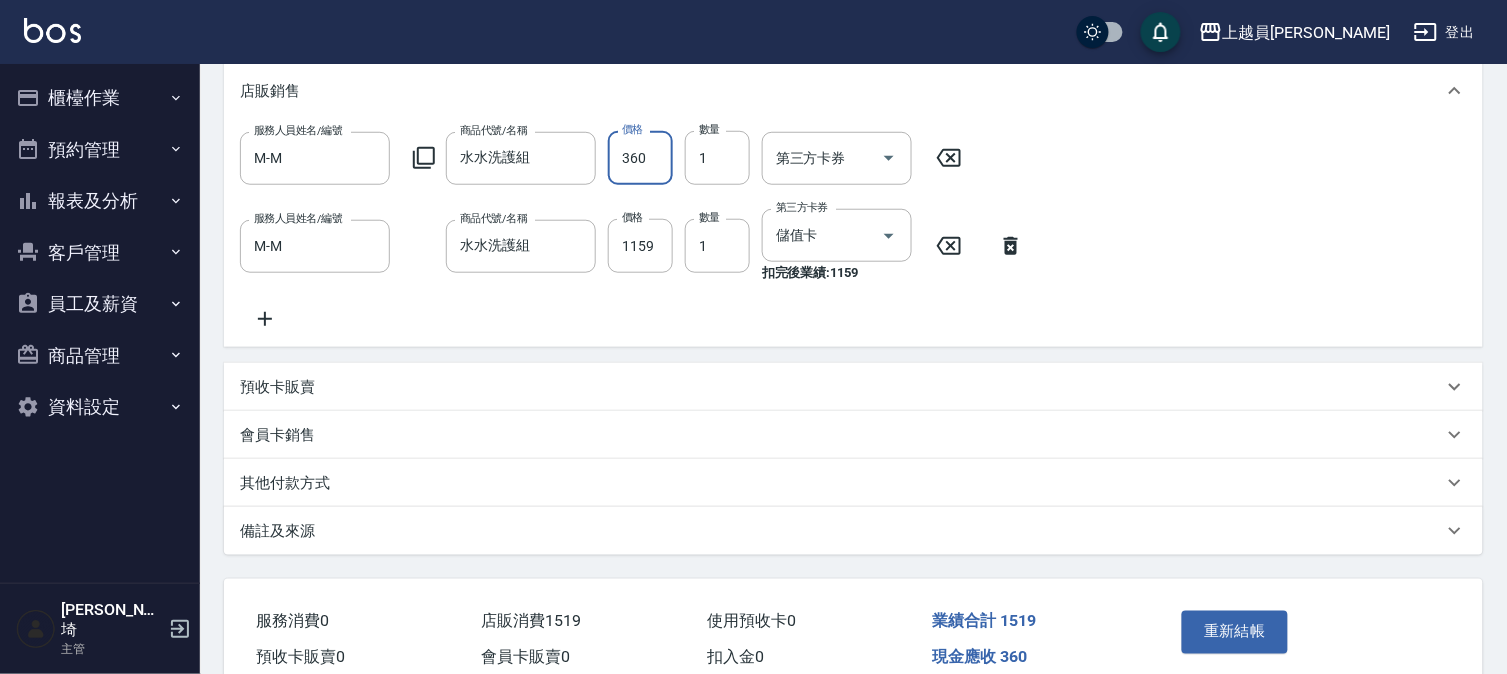 type on "360" 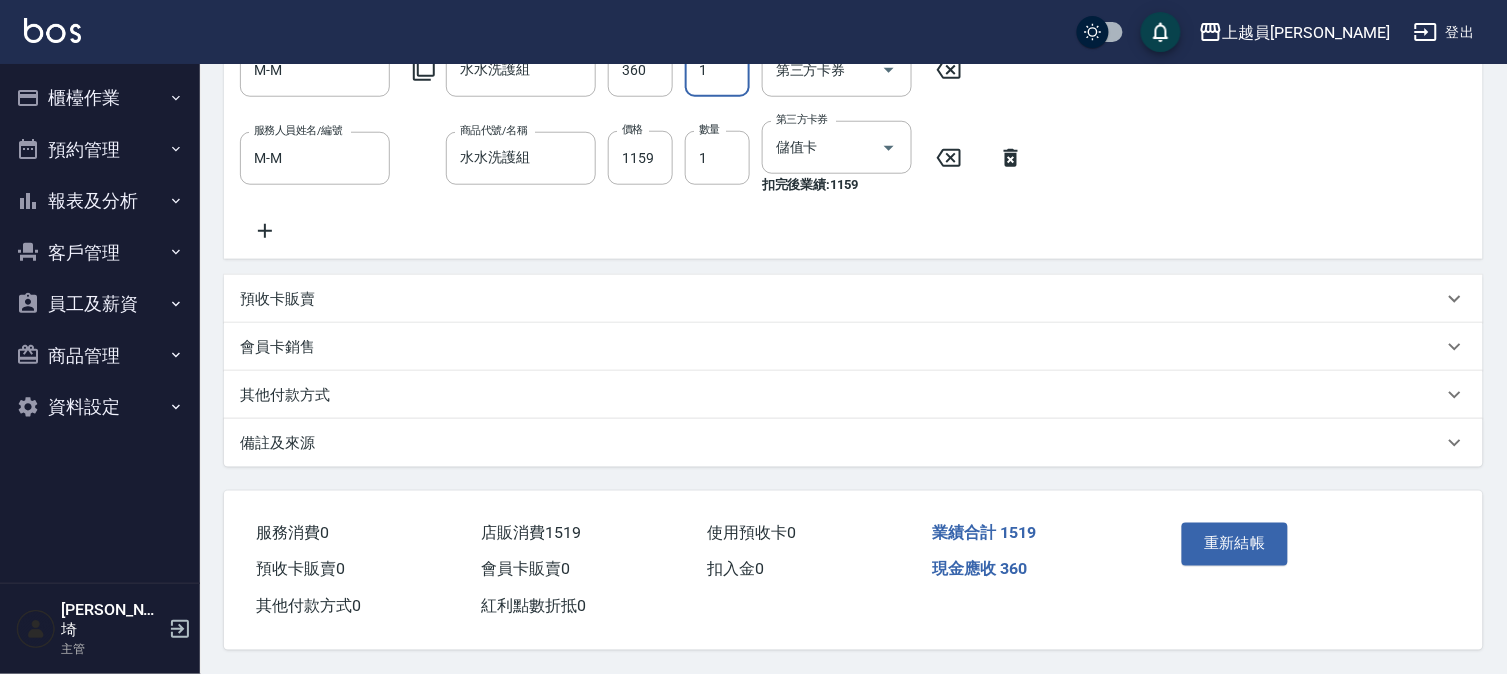 scroll, scrollTop: 444, scrollLeft: 0, axis: vertical 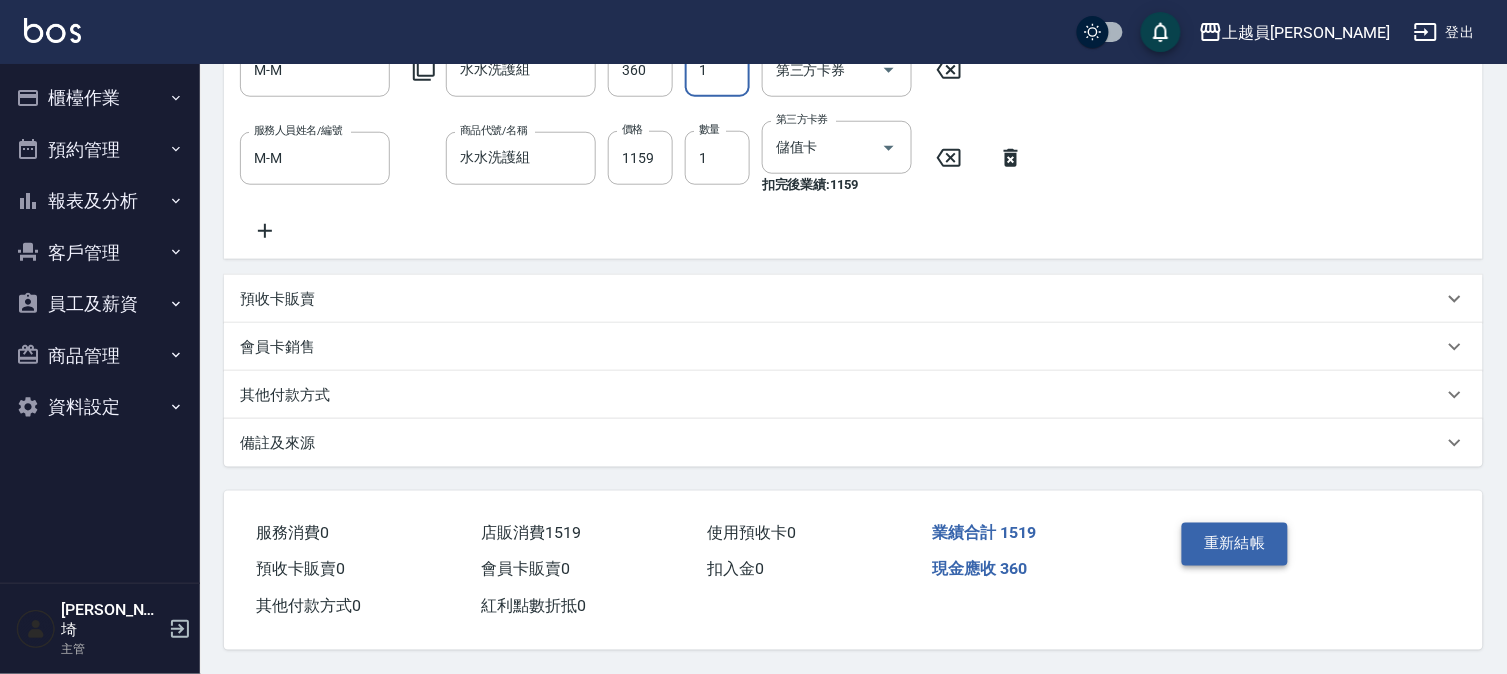 click on "重新結帳" at bounding box center (1235, 544) 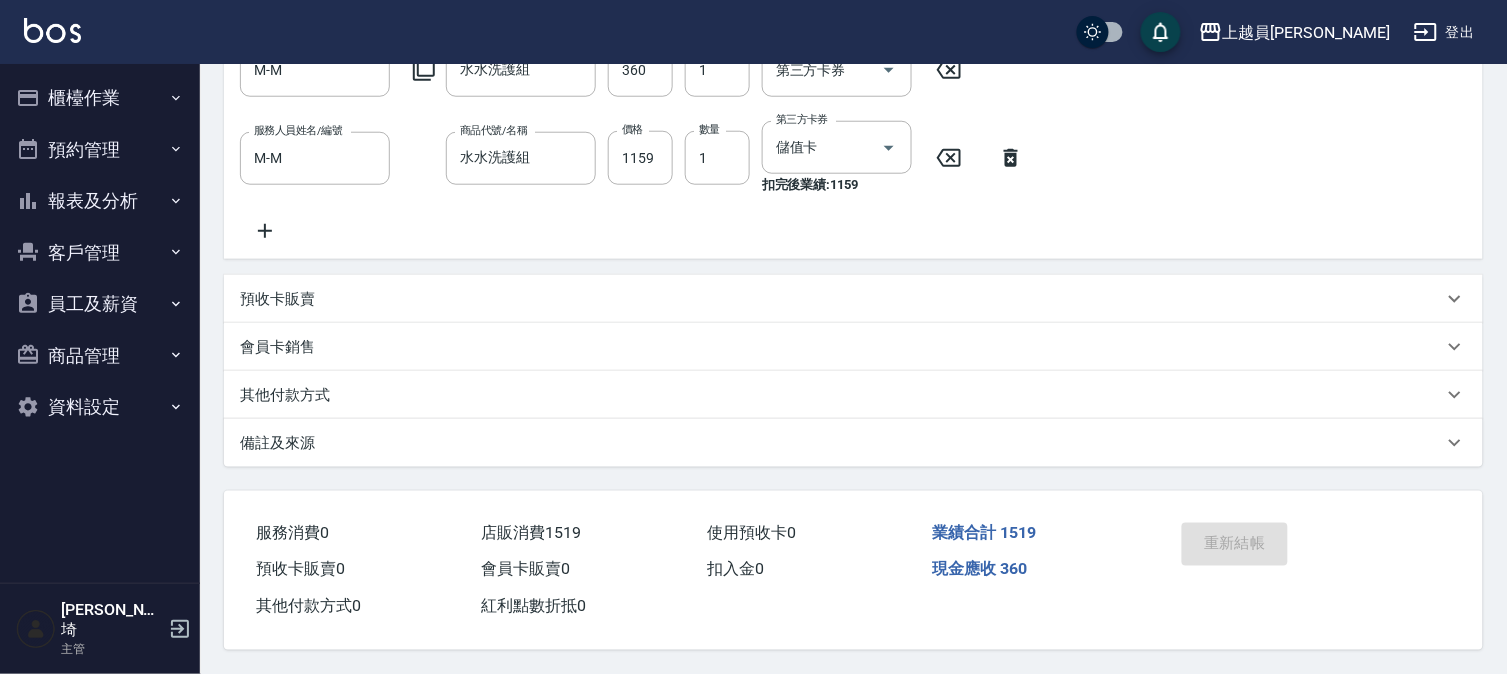 scroll, scrollTop: 0, scrollLeft: 0, axis: both 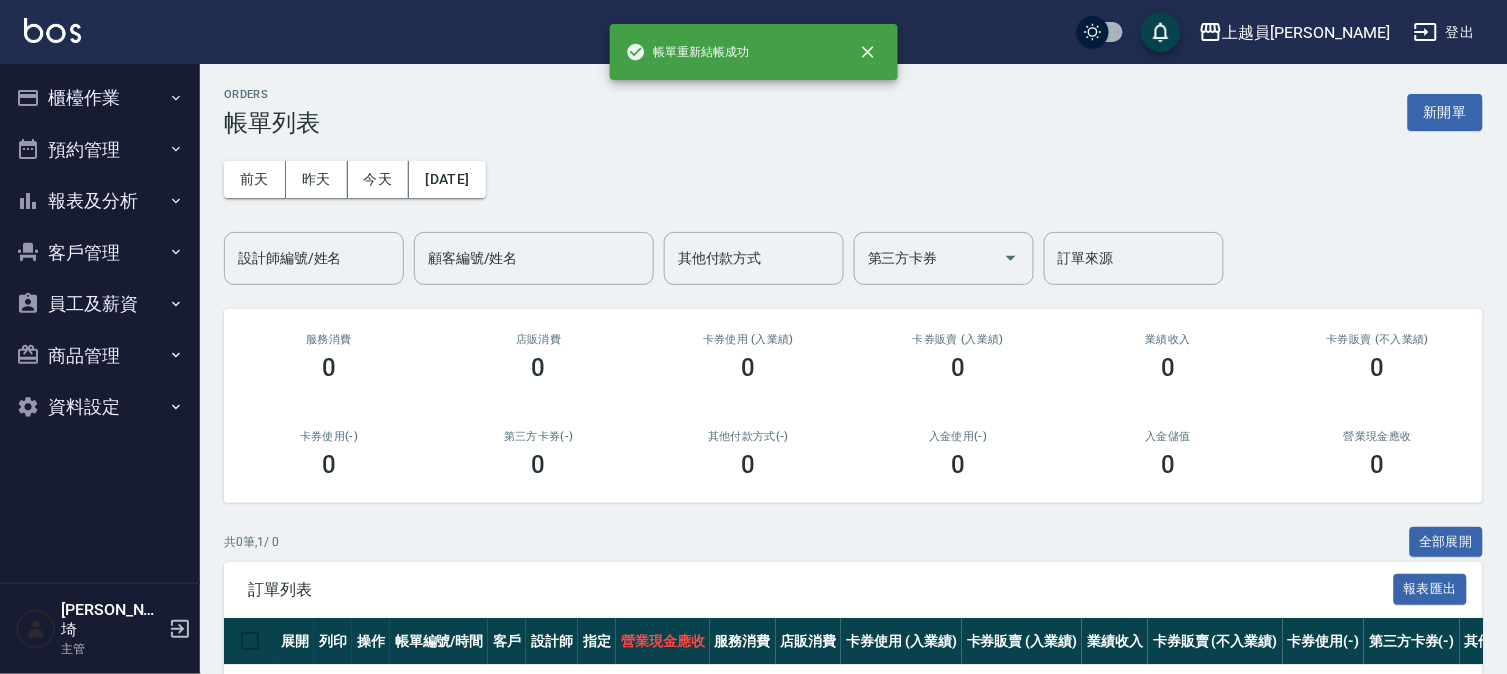 click on "櫃檯作業" at bounding box center (100, 98) 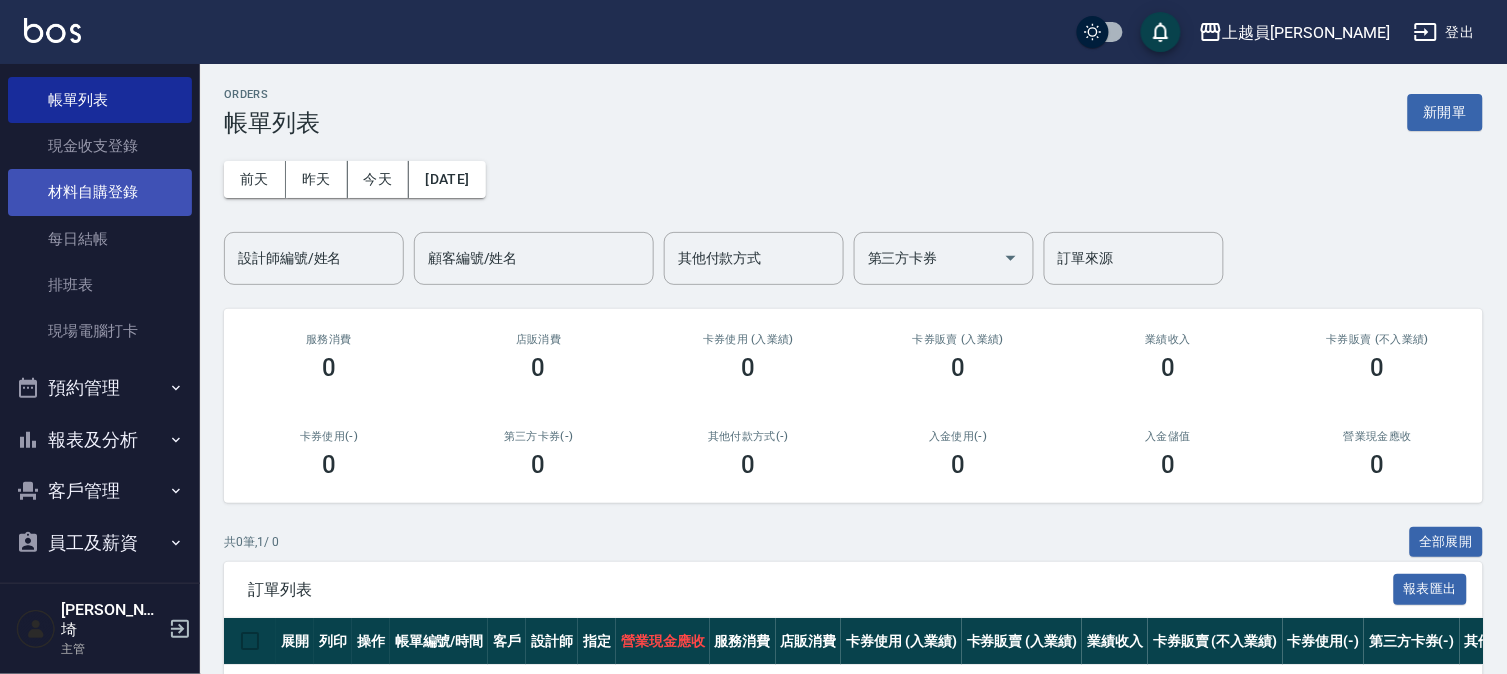 scroll, scrollTop: 194, scrollLeft: 0, axis: vertical 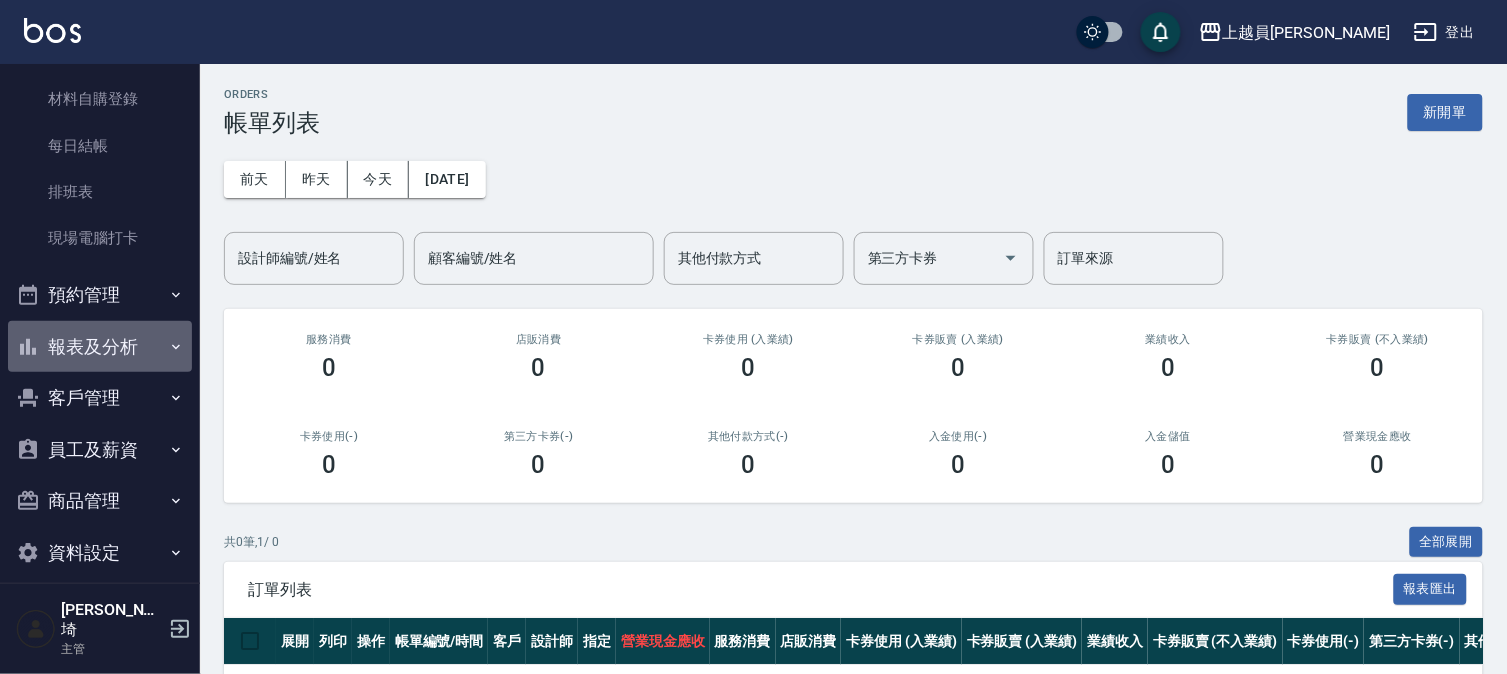 click on "報表及分析" at bounding box center (100, 347) 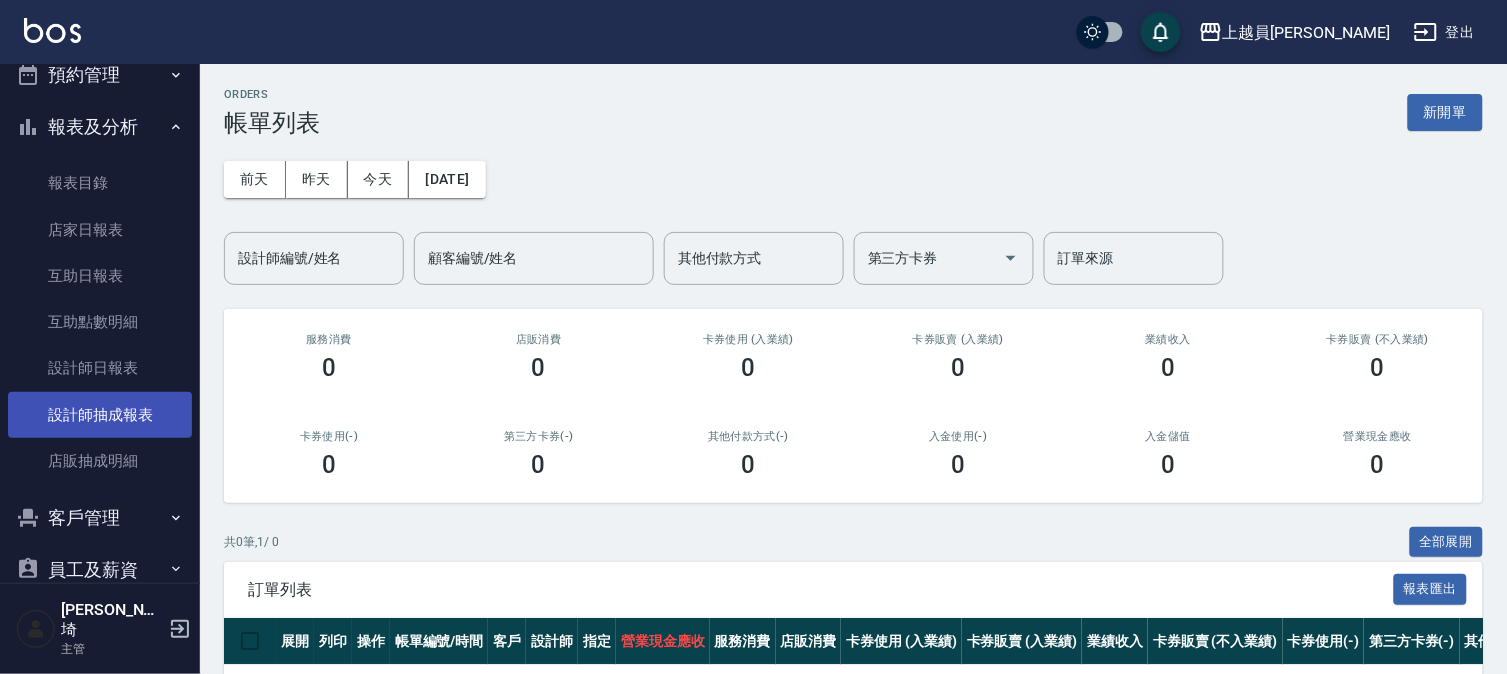 scroll, scrollTop: 416, scrollLeft: 0, axis: vertical 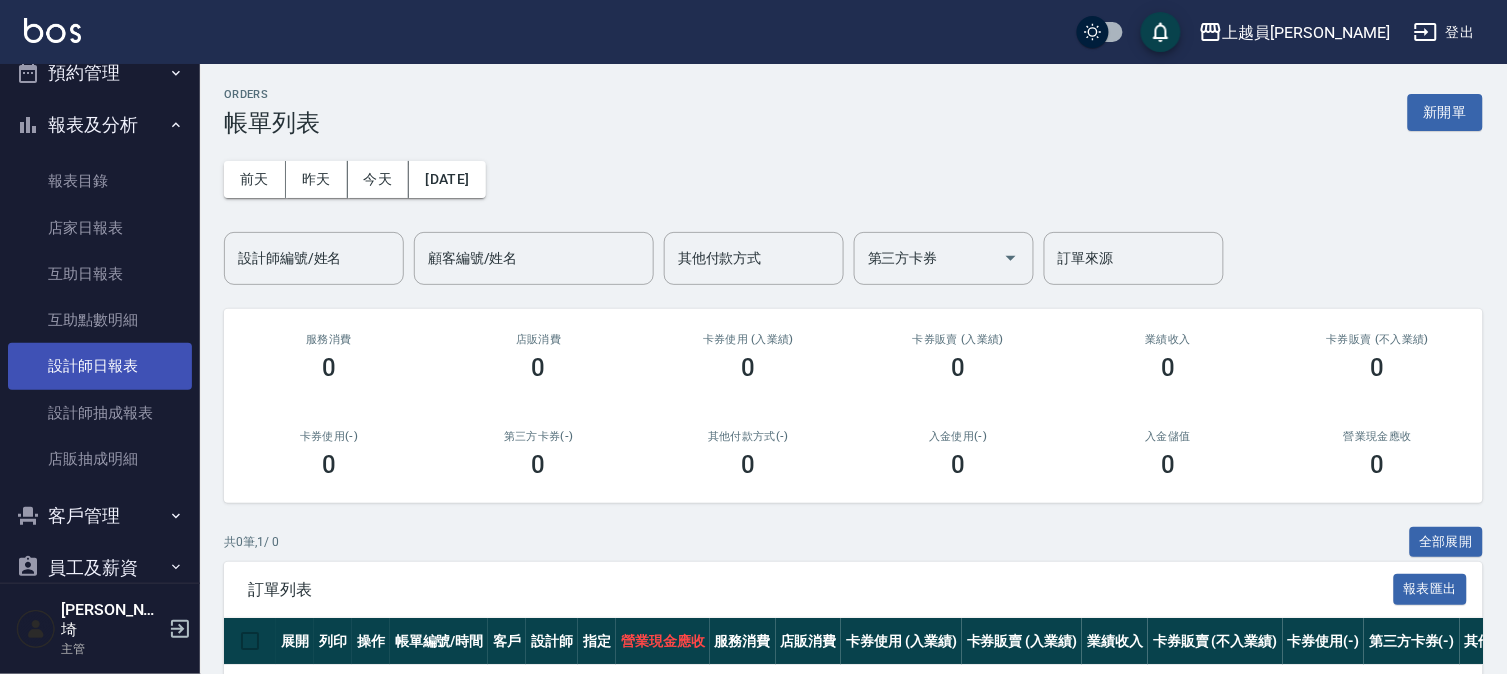 click on "設計師日報表" at bounding box center [100, 366] 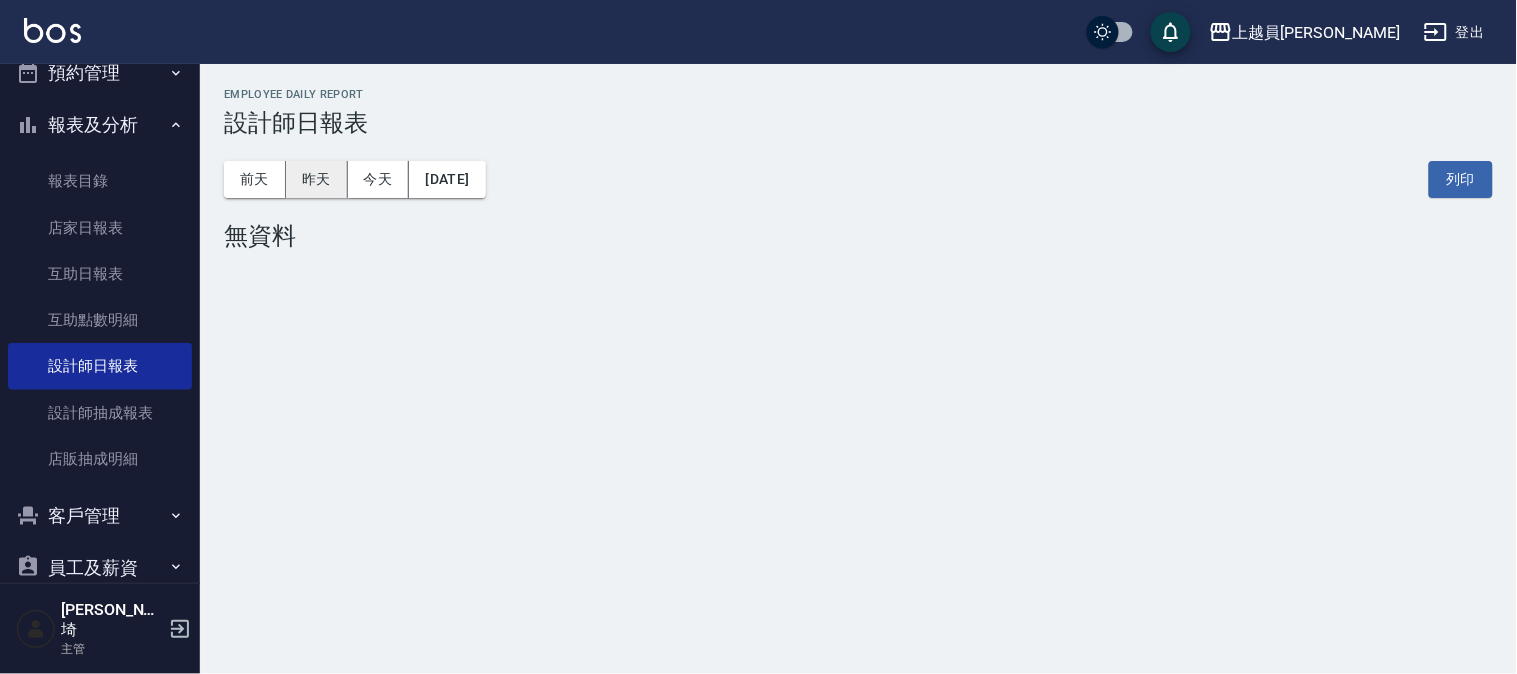 click on "昨天" at bounding box center (317, 179) 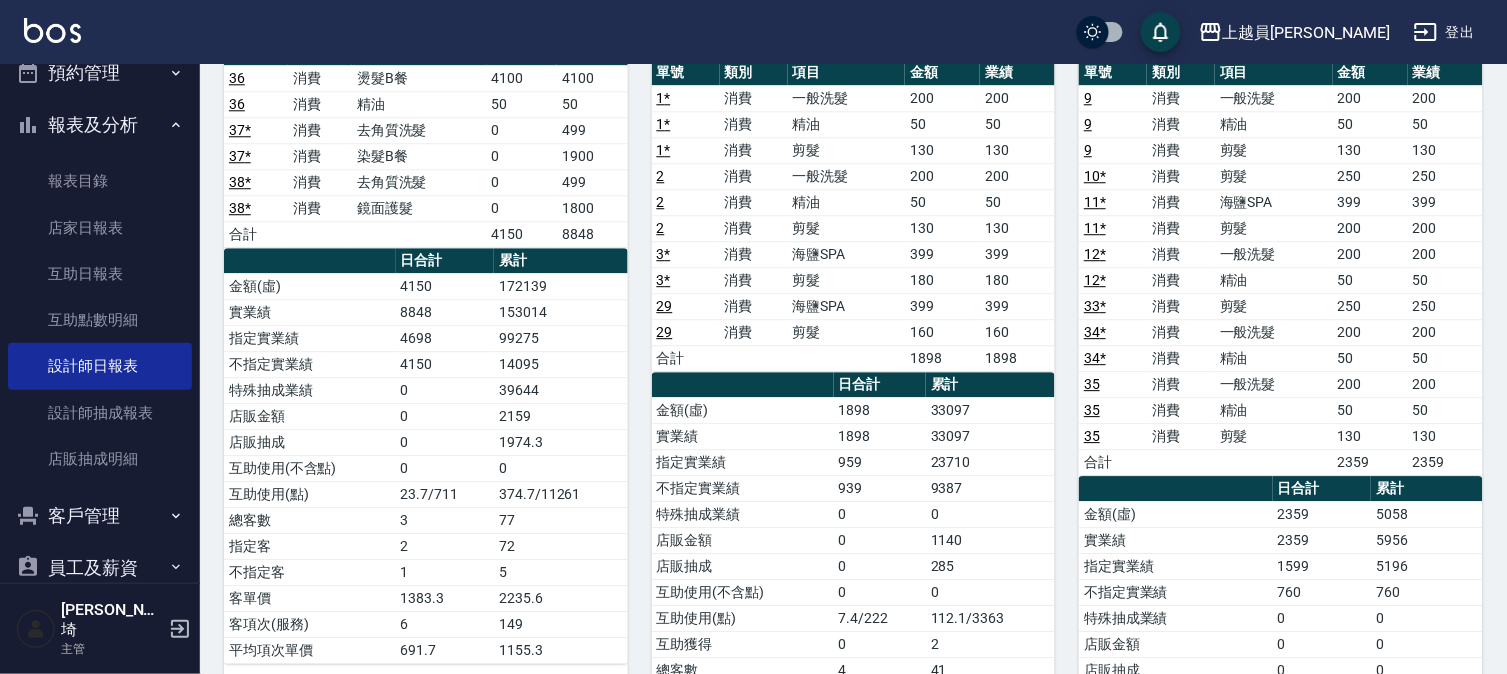 scroll, scrollTop: 1222, scrollLeft: 0, axis: vertical 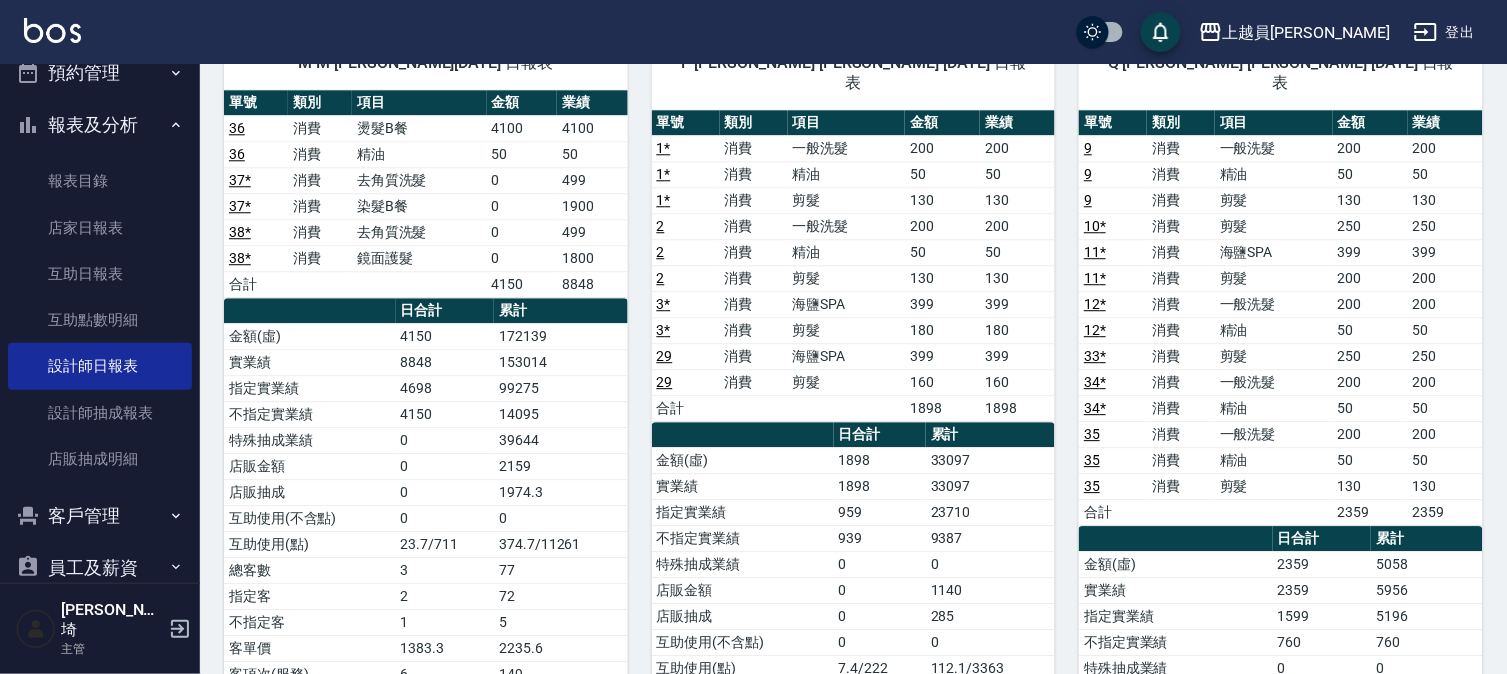 type 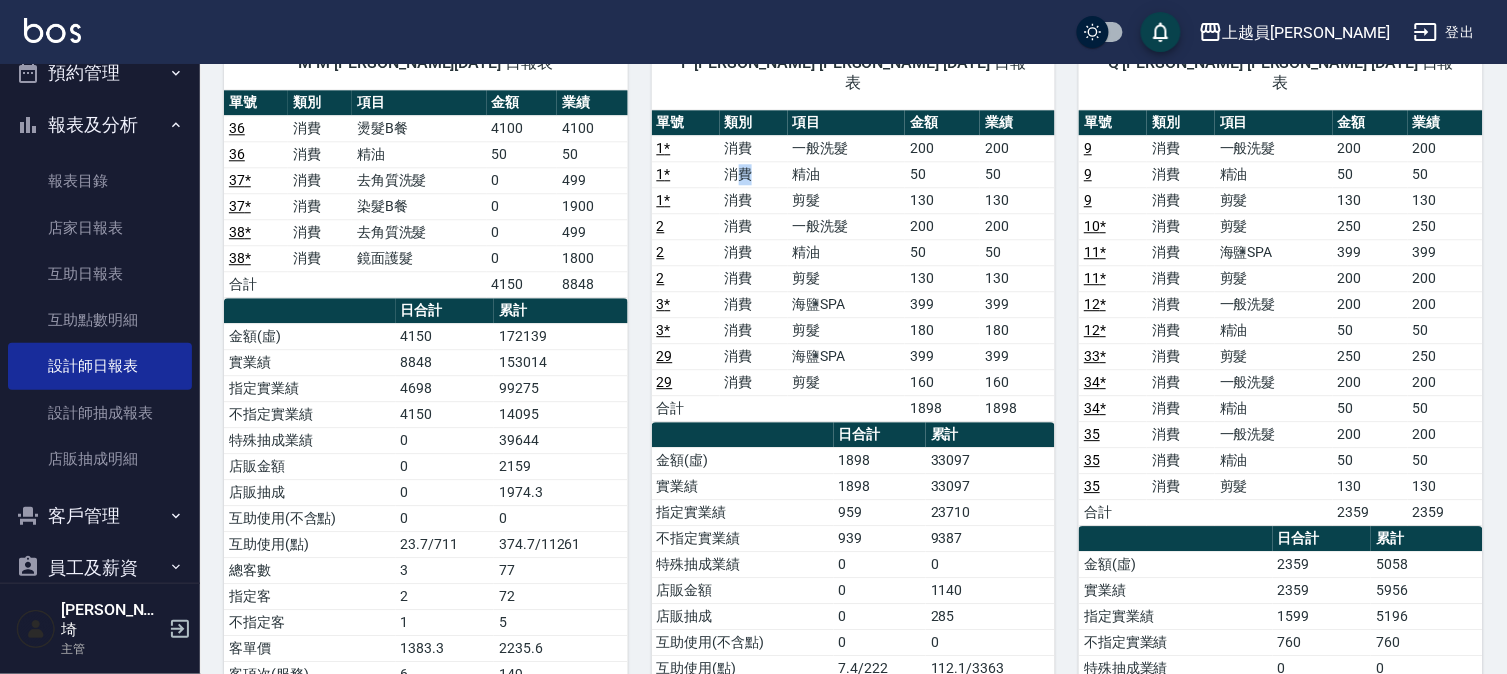 click on "消費" at bounding box center [754, 174] 